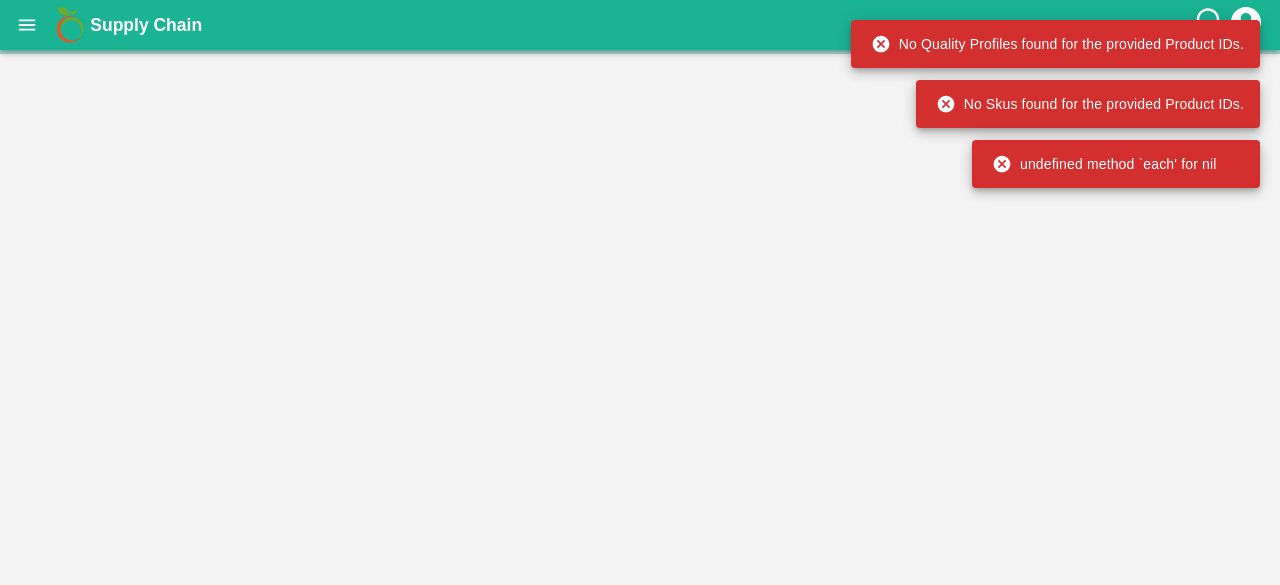 scroll, scrollTop: 0, scrollLeft: 0, axis: both 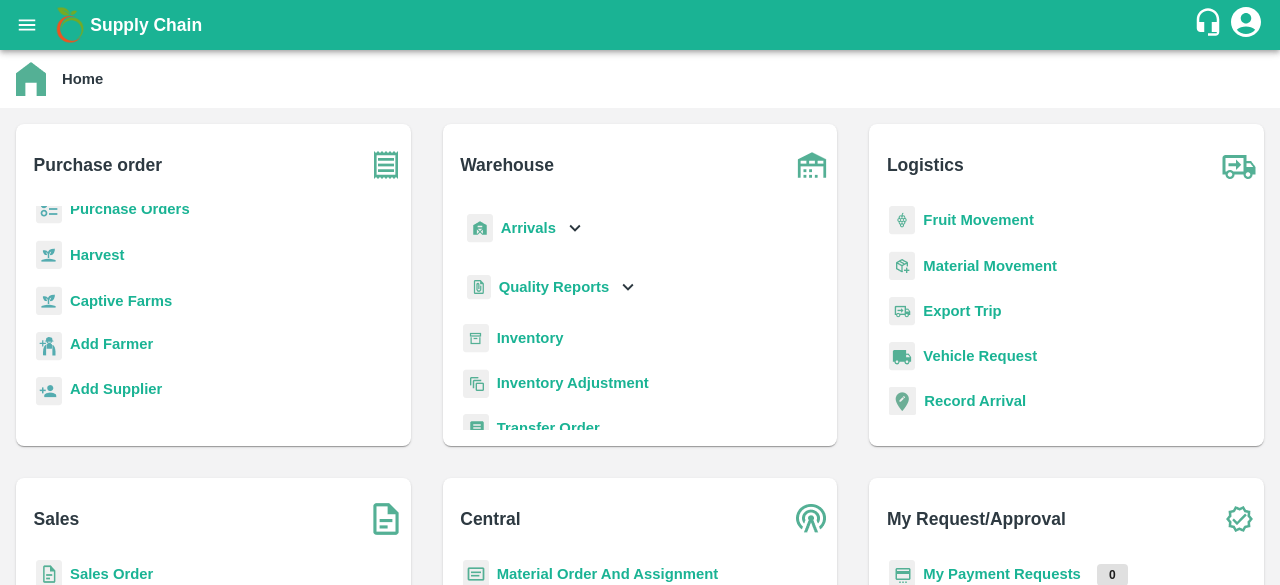 click on "Sales Order" at bounding box center (111, 574) 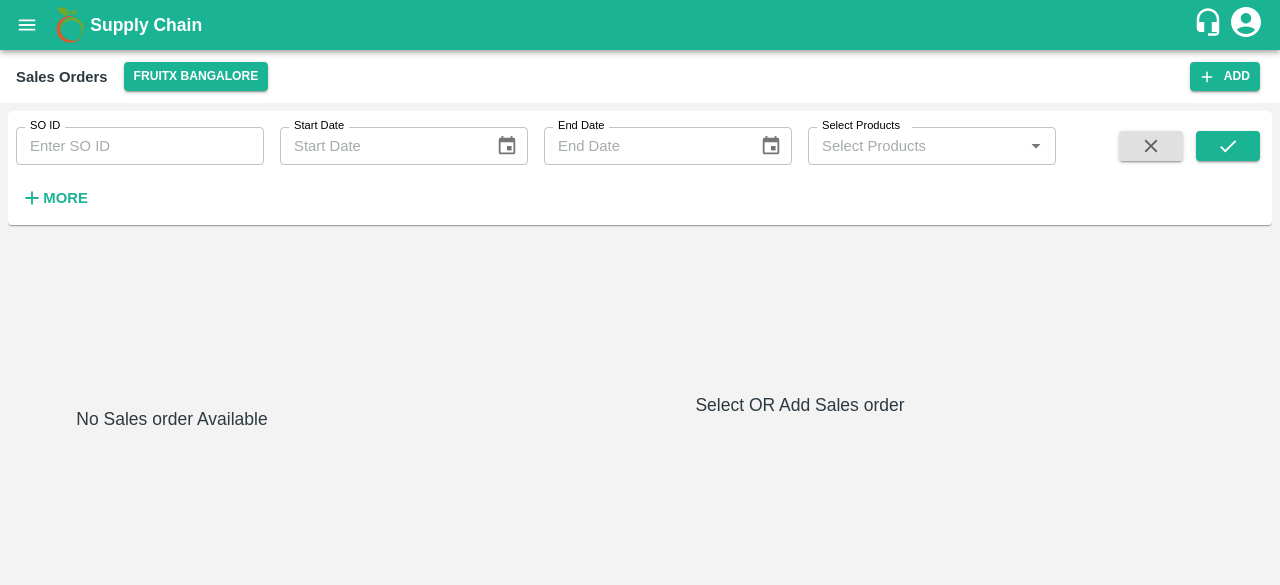 click on "SO ID" at bounding box center (140, 146) 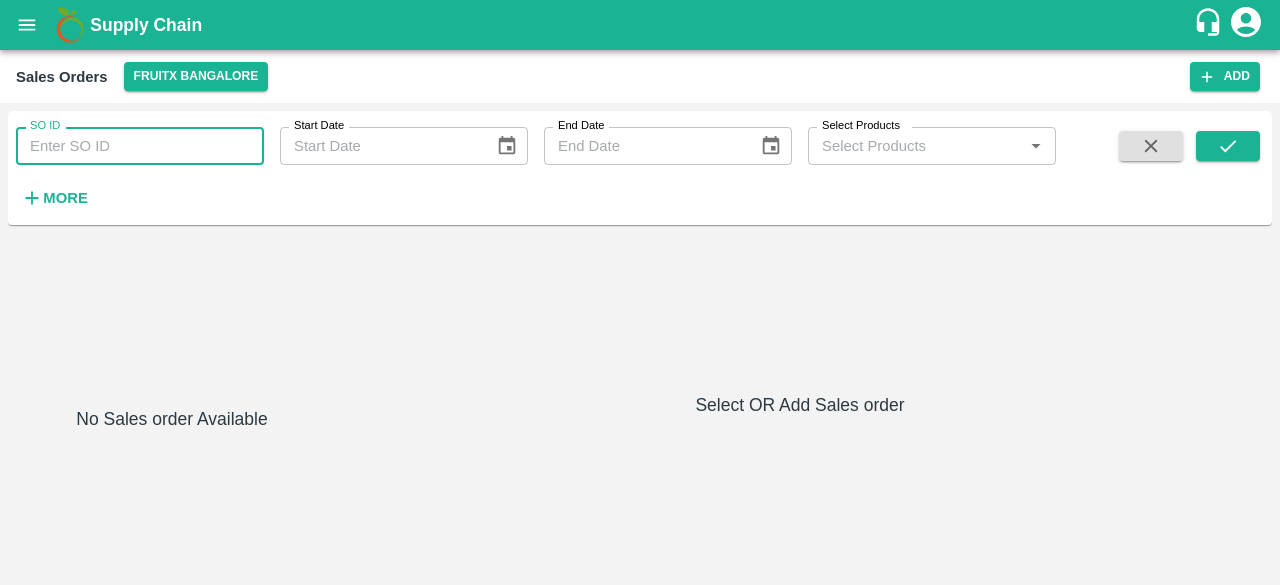 type on "601086" 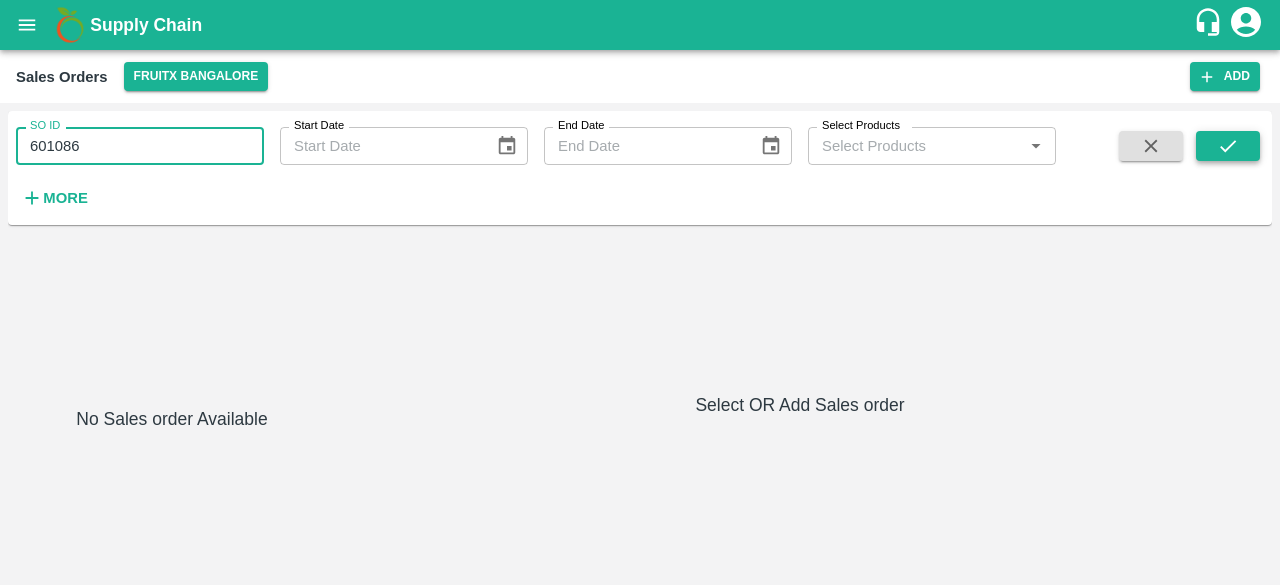 click 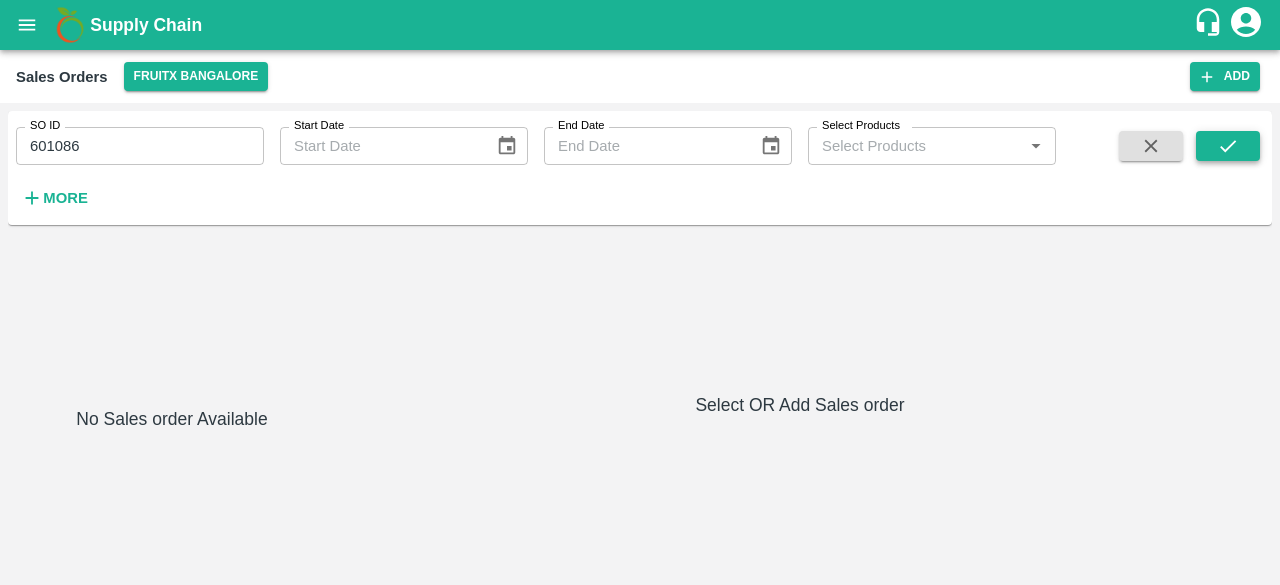 click 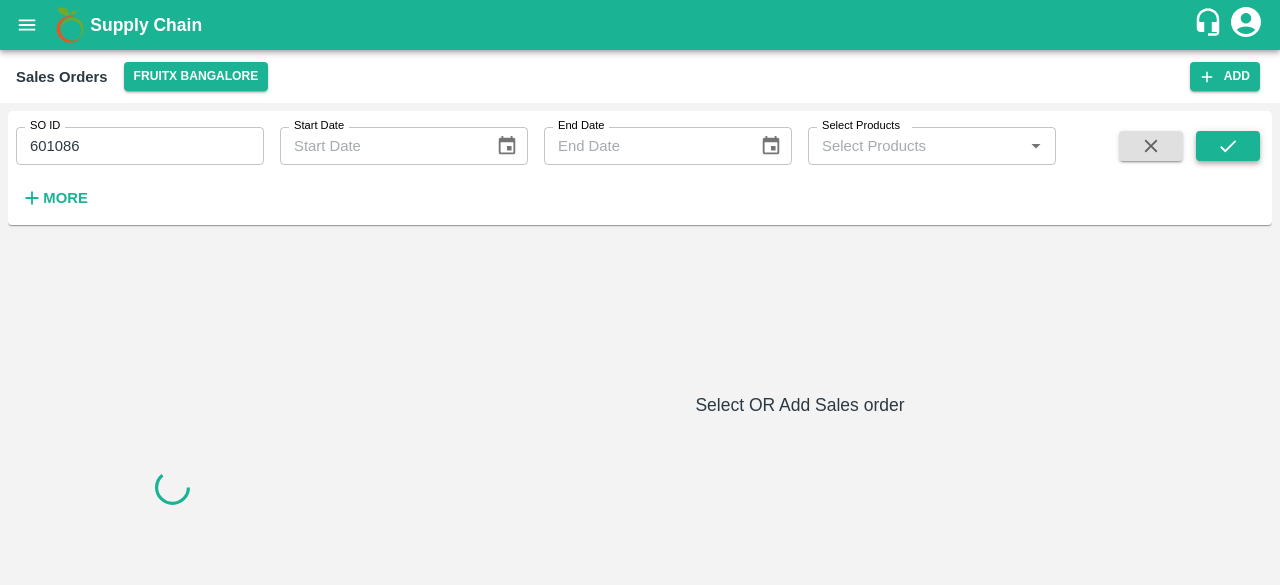 click 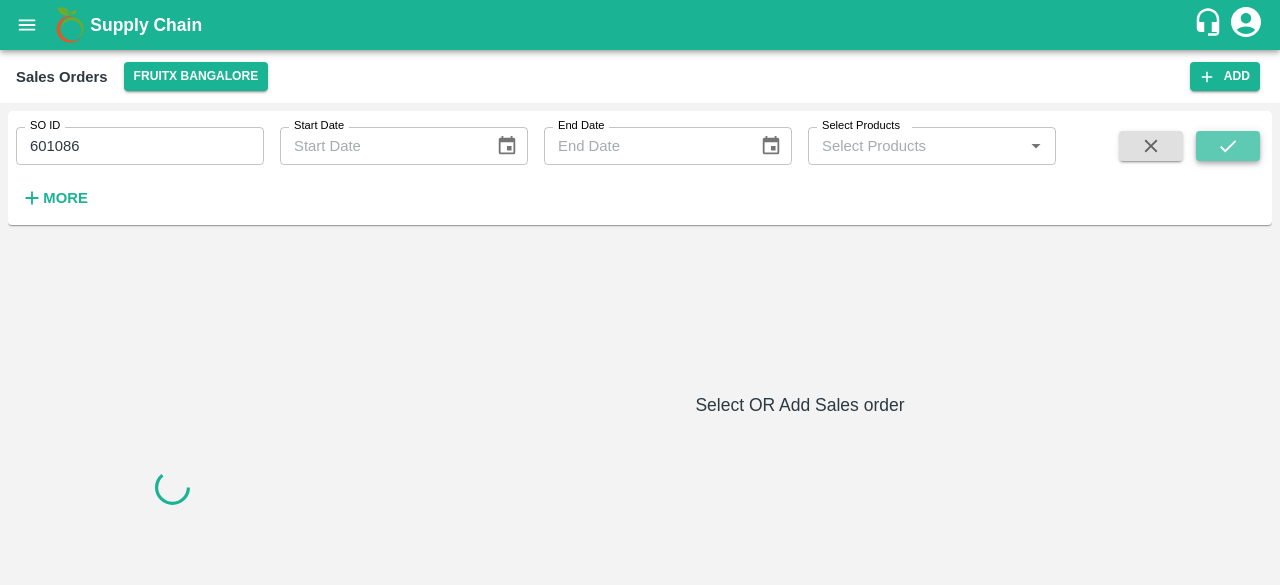 click at bounding box center [1228, 146] 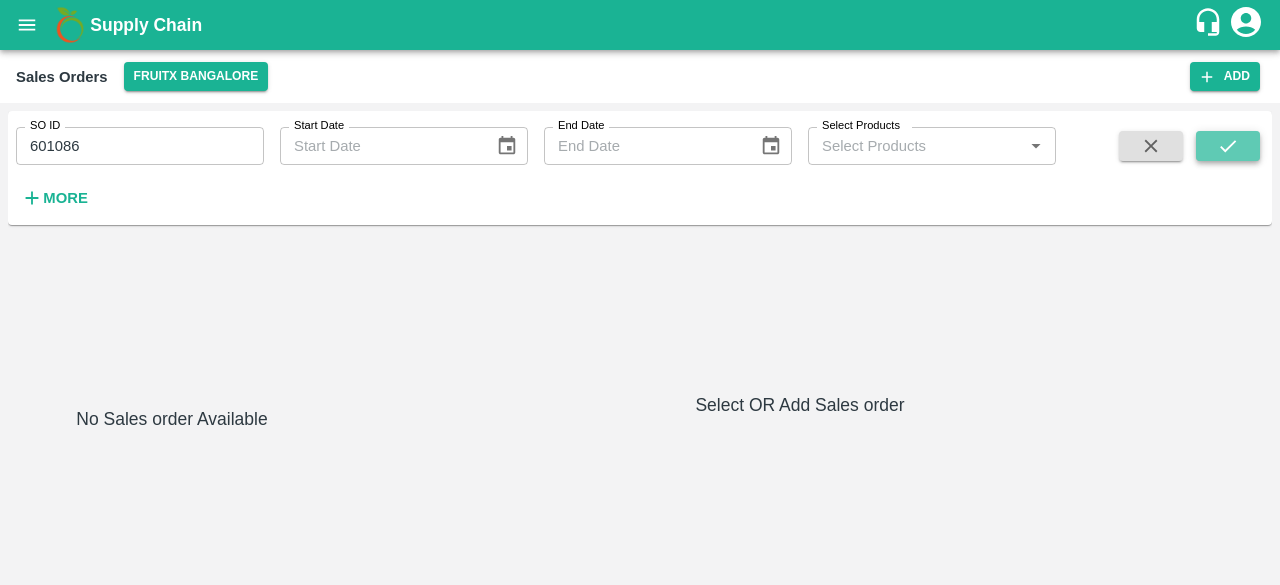 click 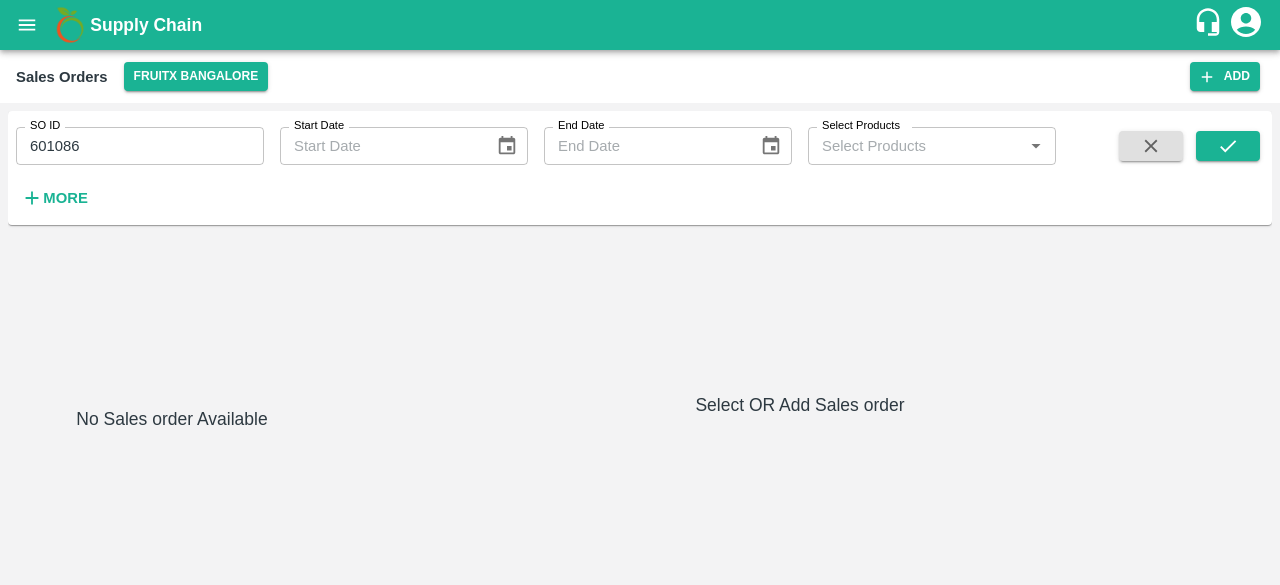 click 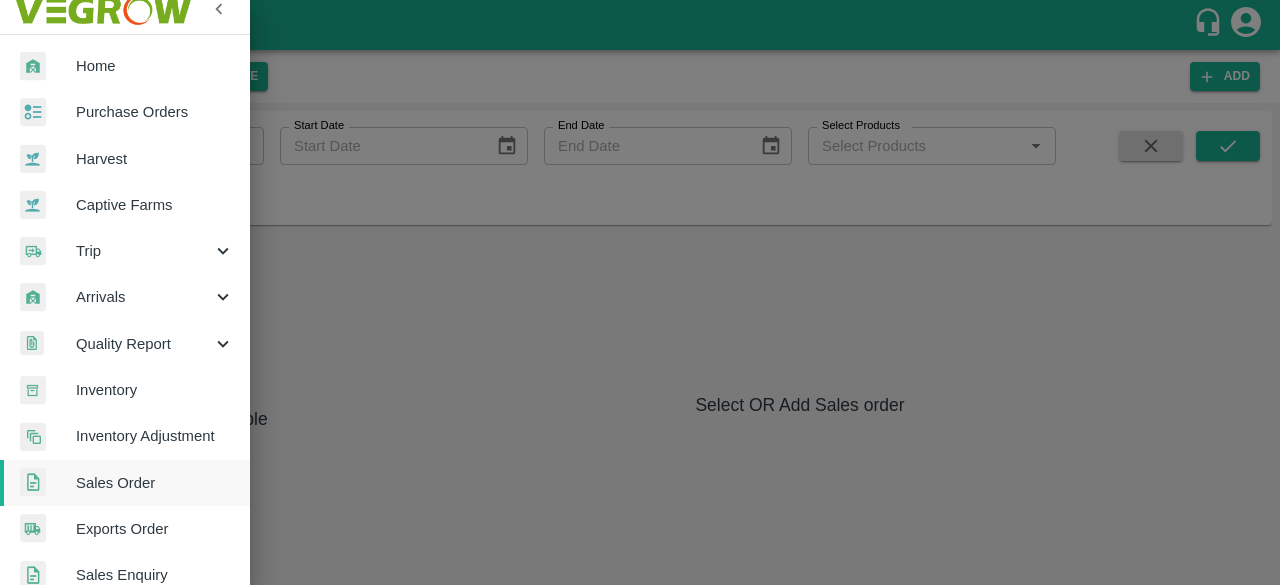 scroll, scrollTop: 0, scrollLeft: 0, axis: both 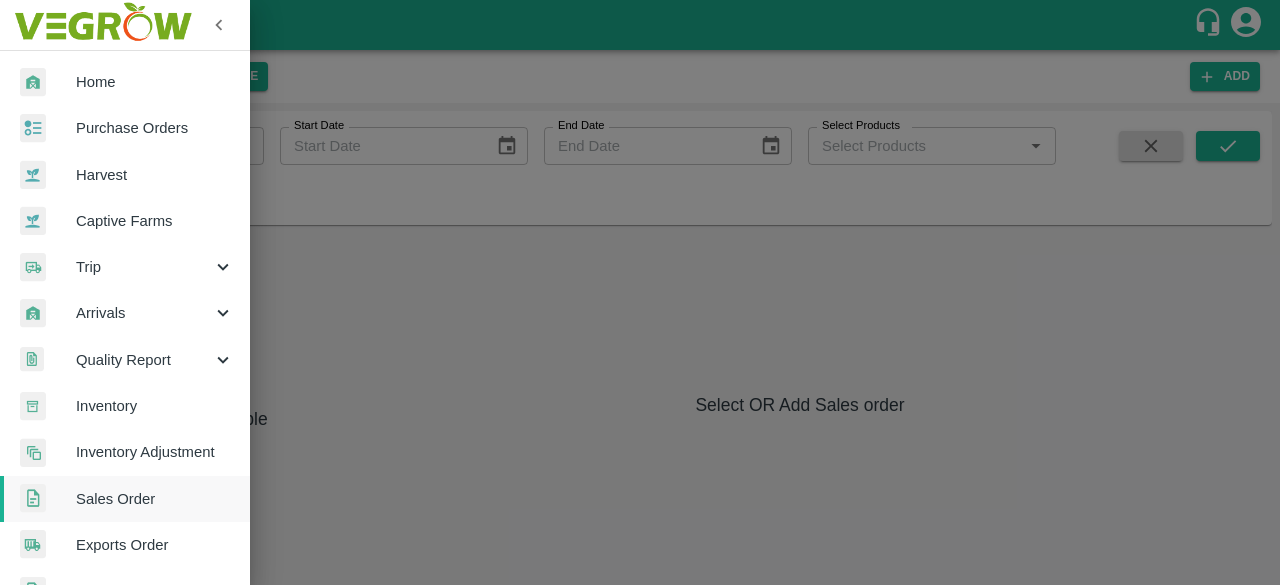 click on "Purchase Orders" at bounding box center [155, 128] 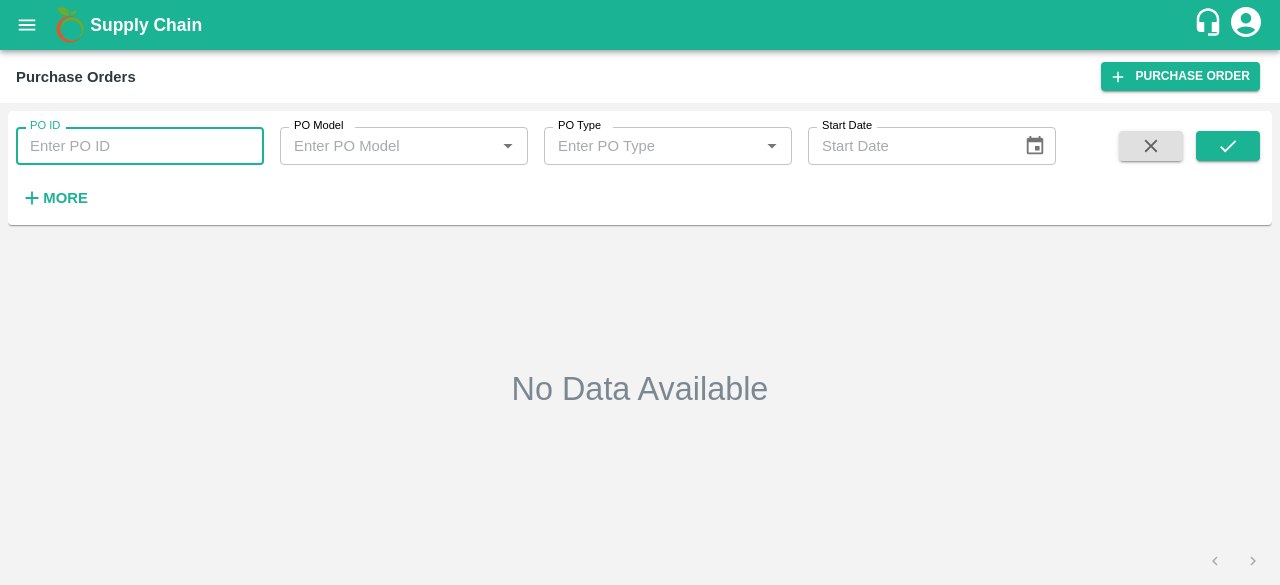 click on "PO ID" at bounding box center (140, 146) 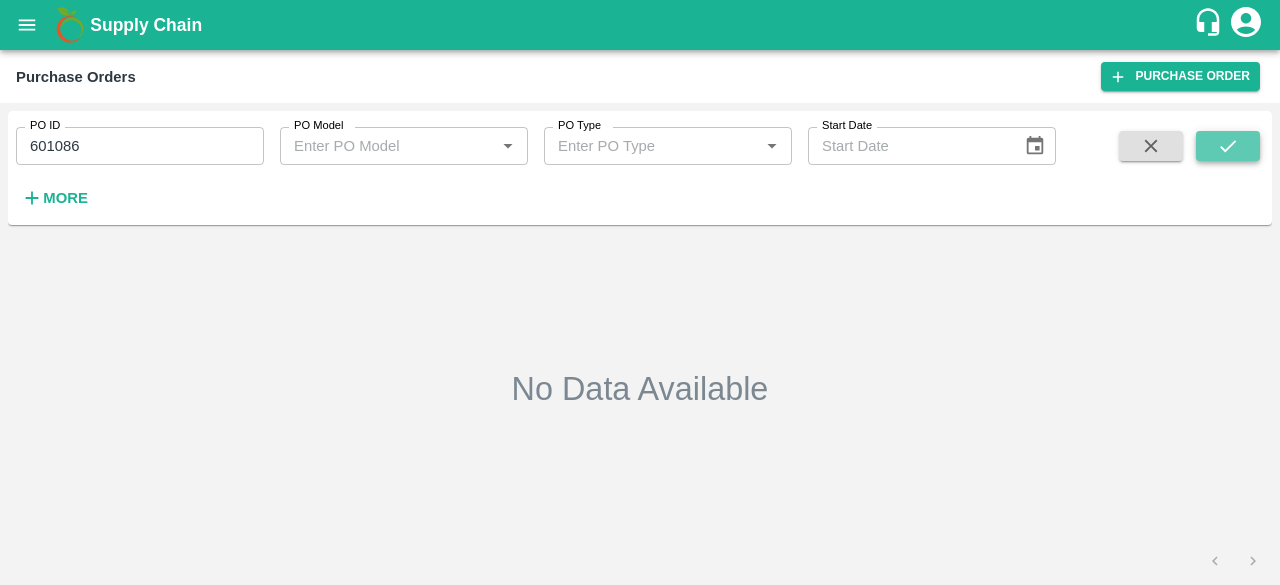 click 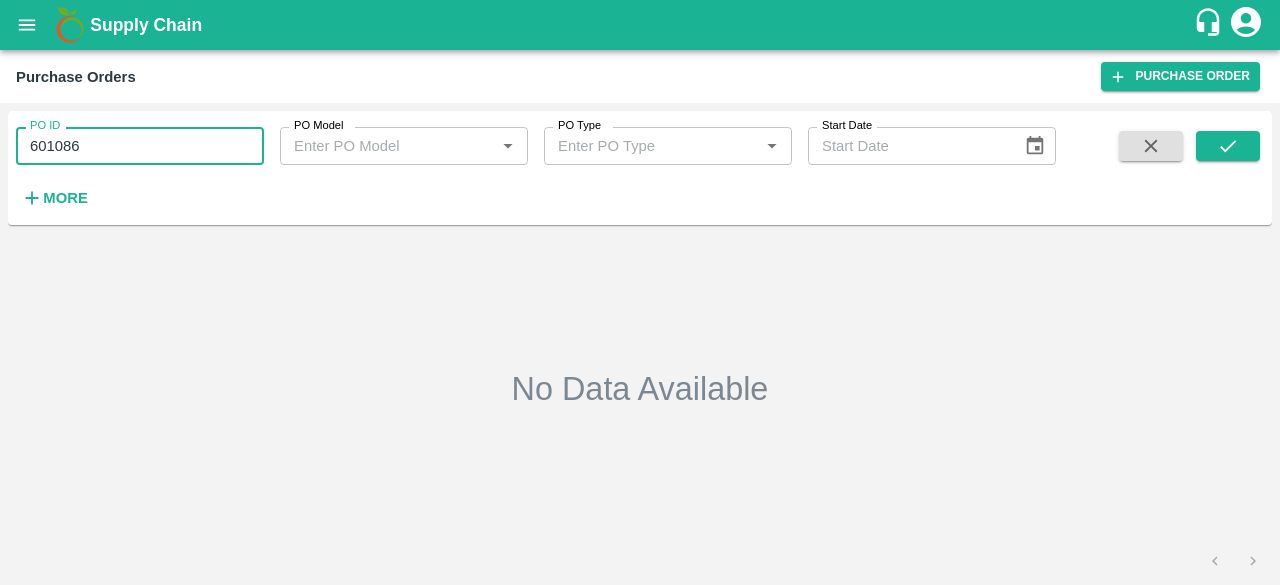 click on "601086" at bounding box center (140, 146) 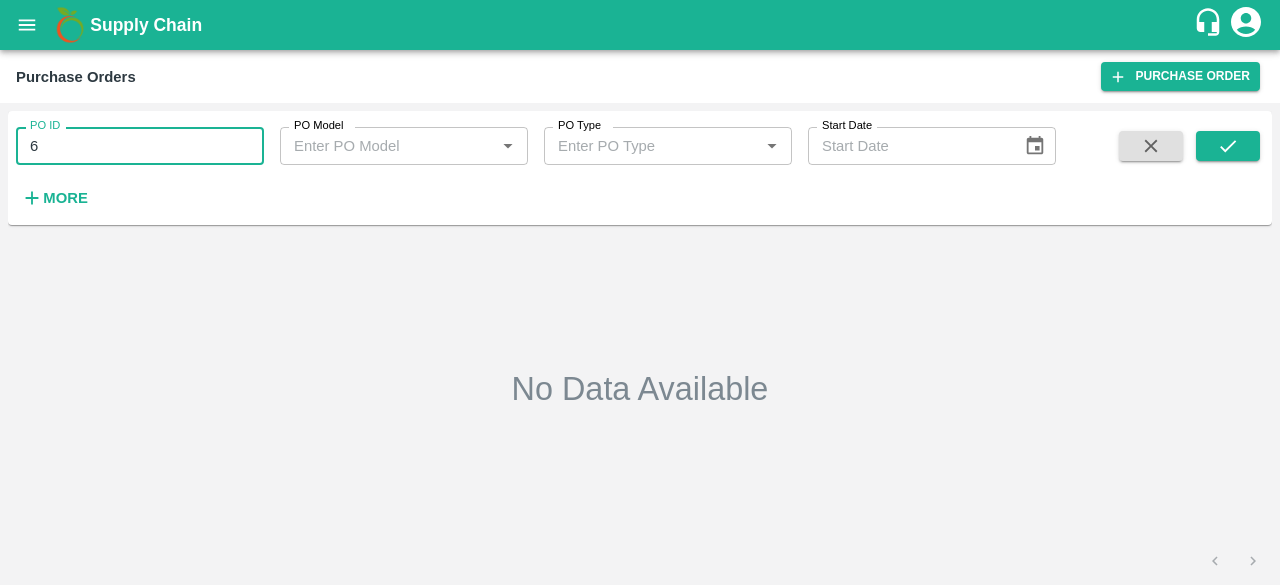 type on "6" 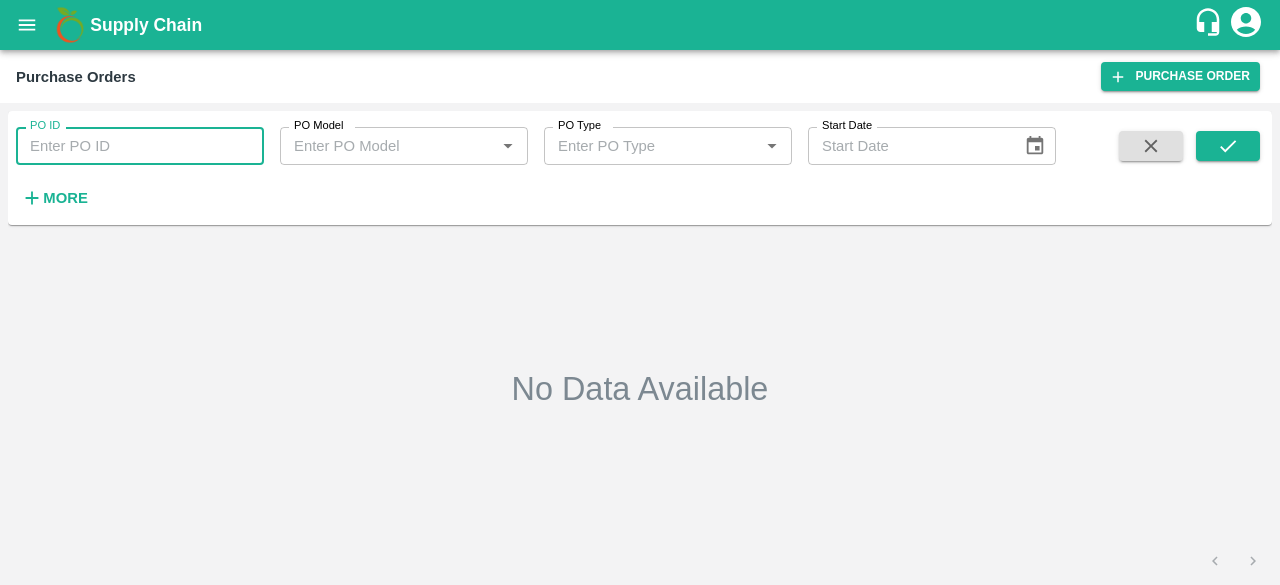 type 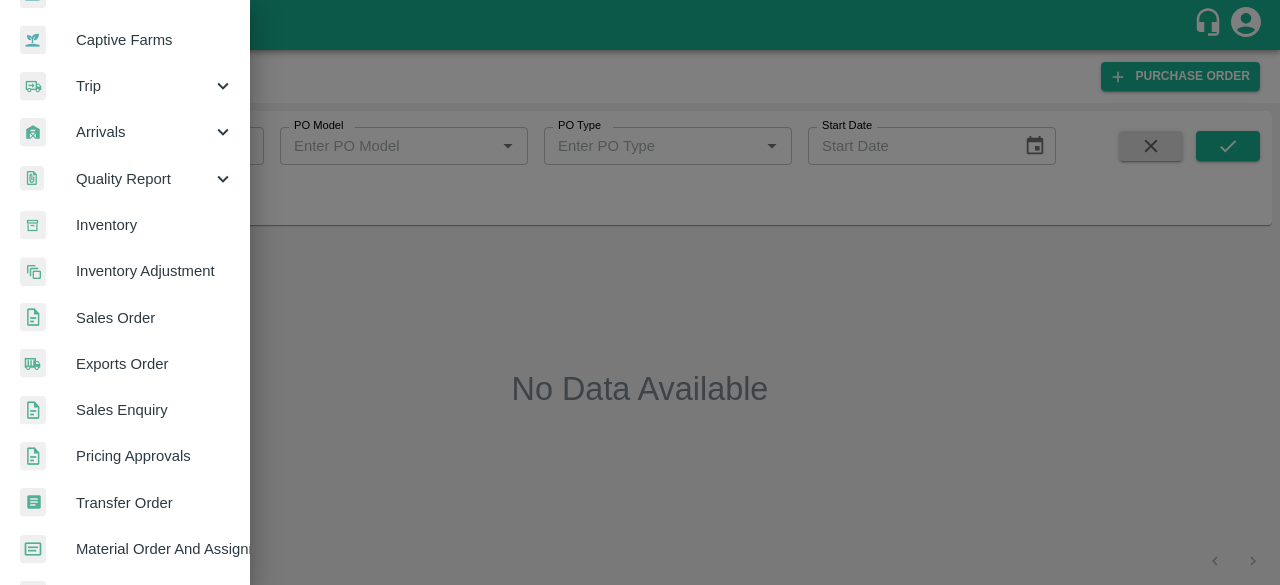 scroll, scrollTop: 200, scrollLeft: 0, axis: vertical 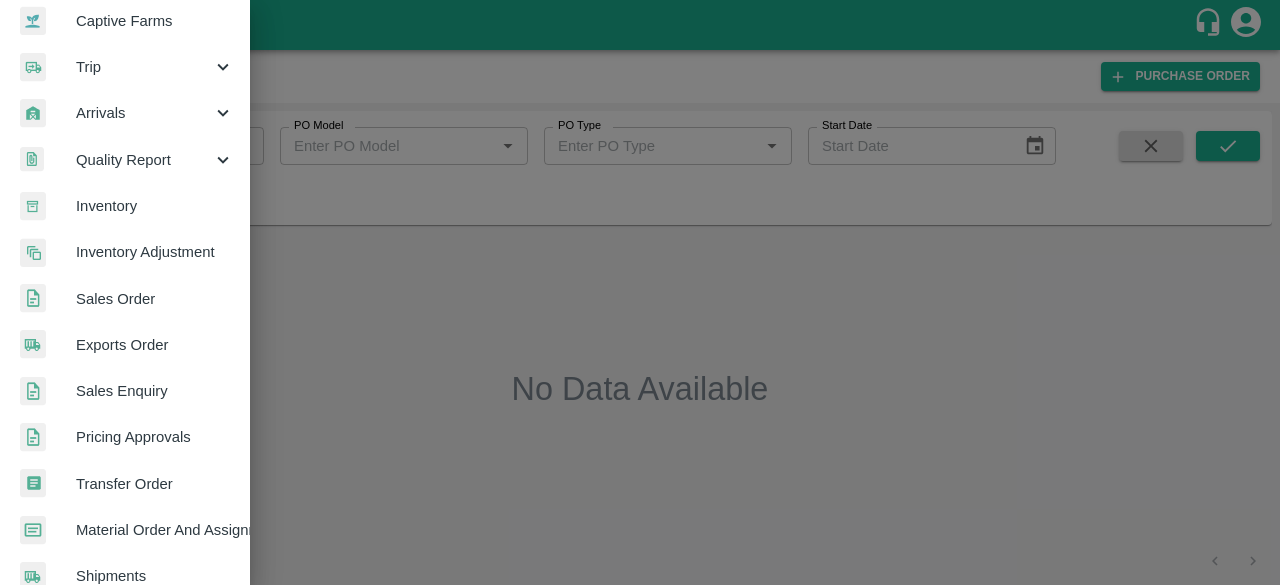 click on "Sales Order" at bounding box center (125, 299) 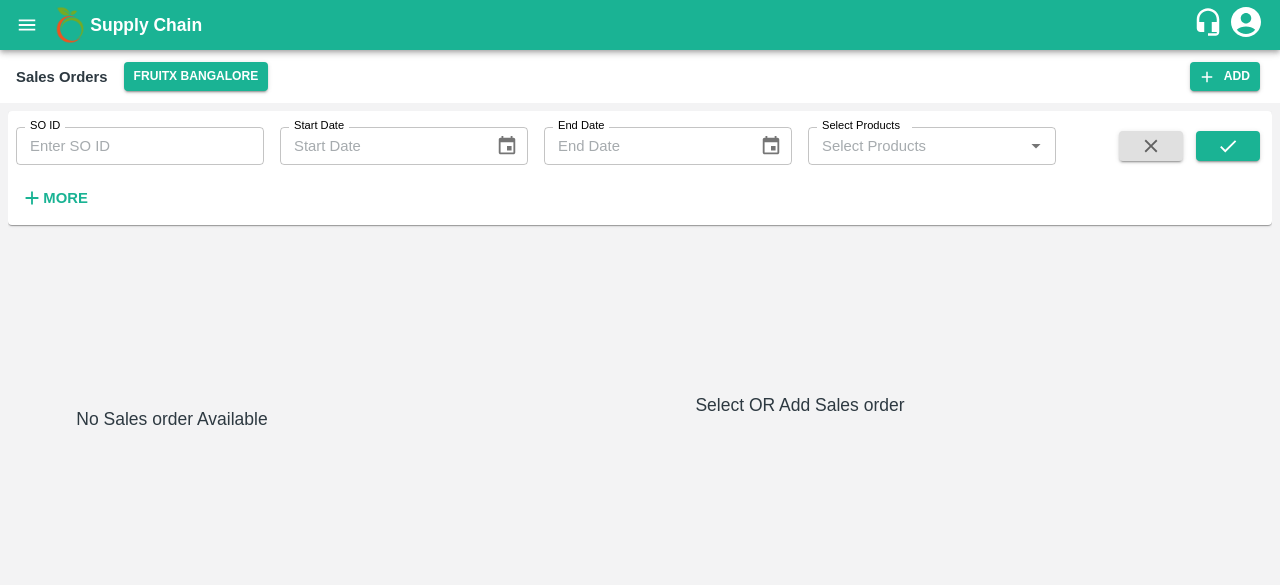 click on "SO ID" at bounding box center [140, 146] 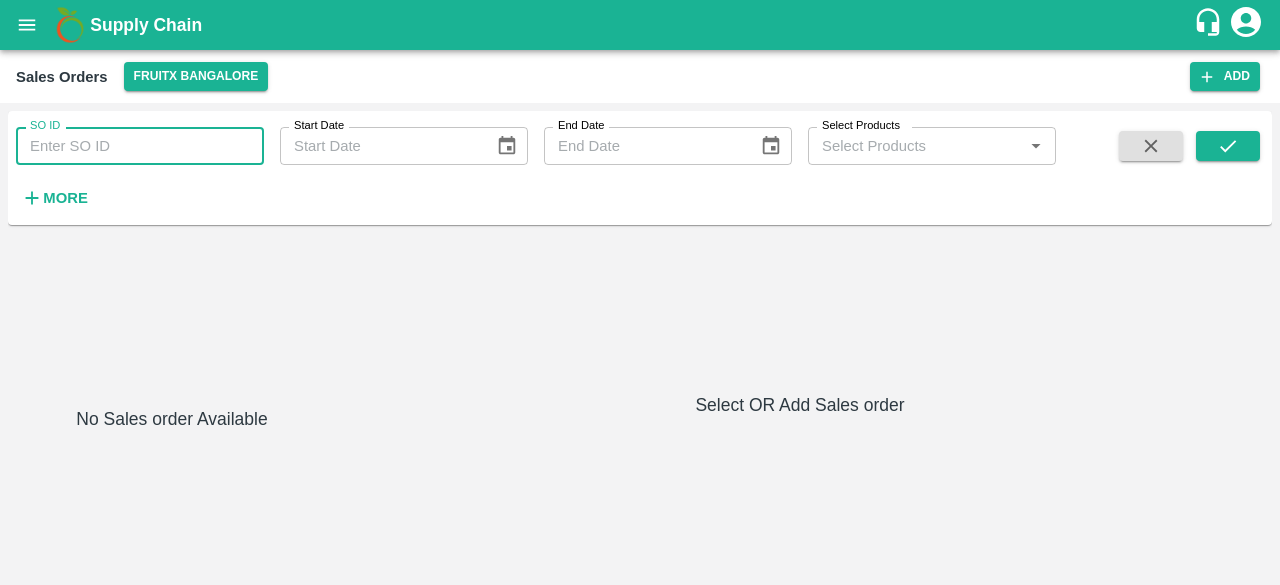type on "601086" 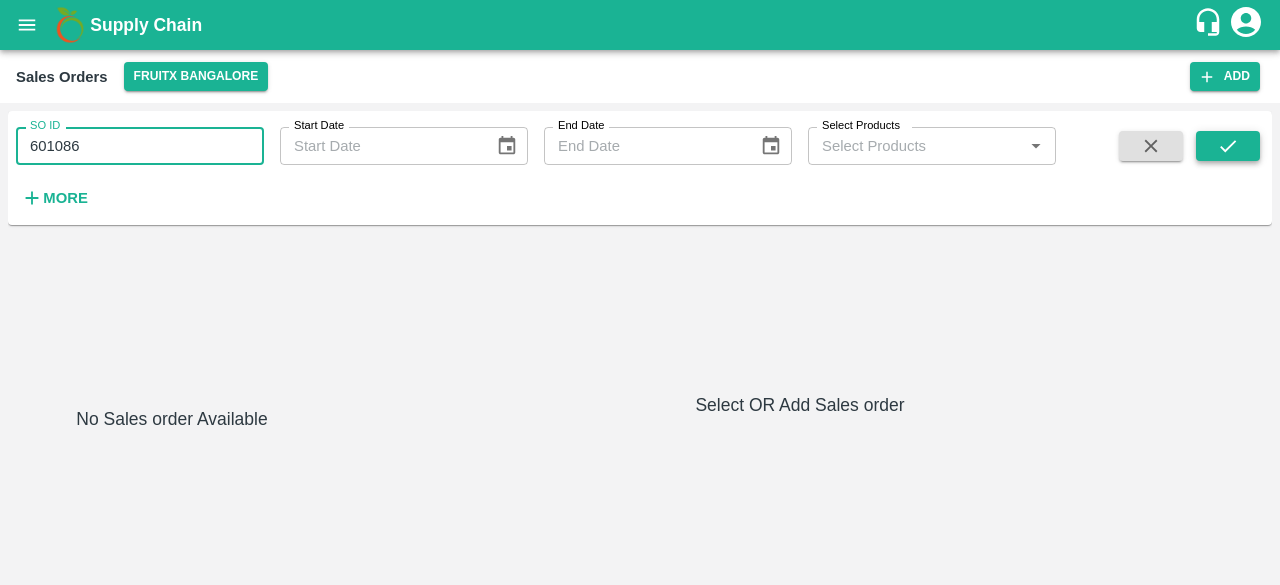 click 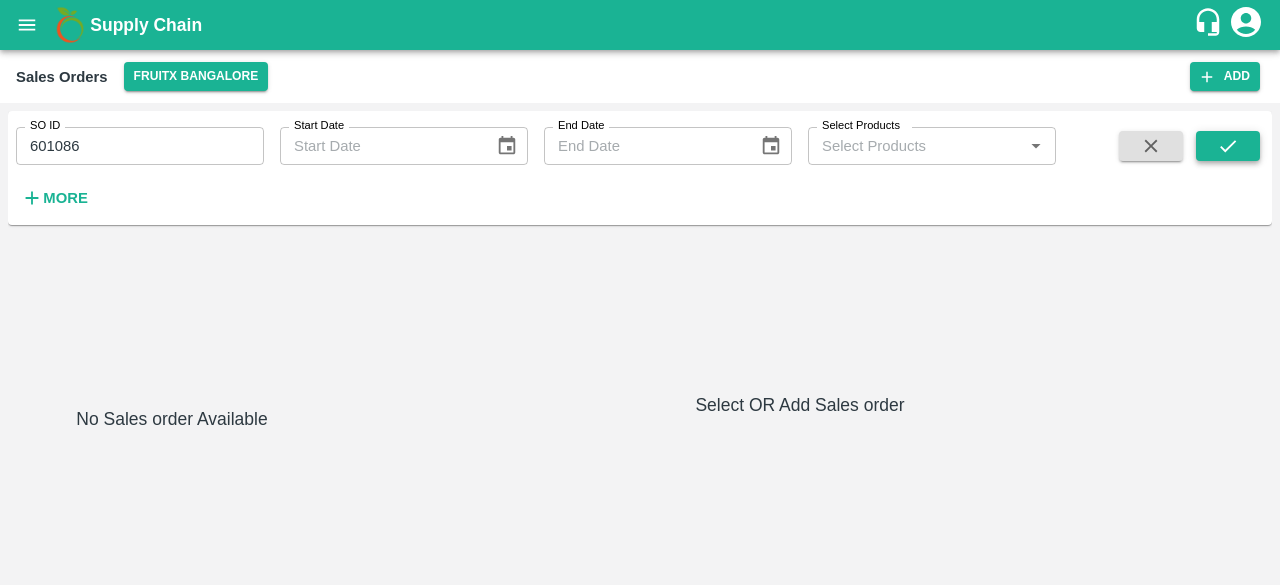 click 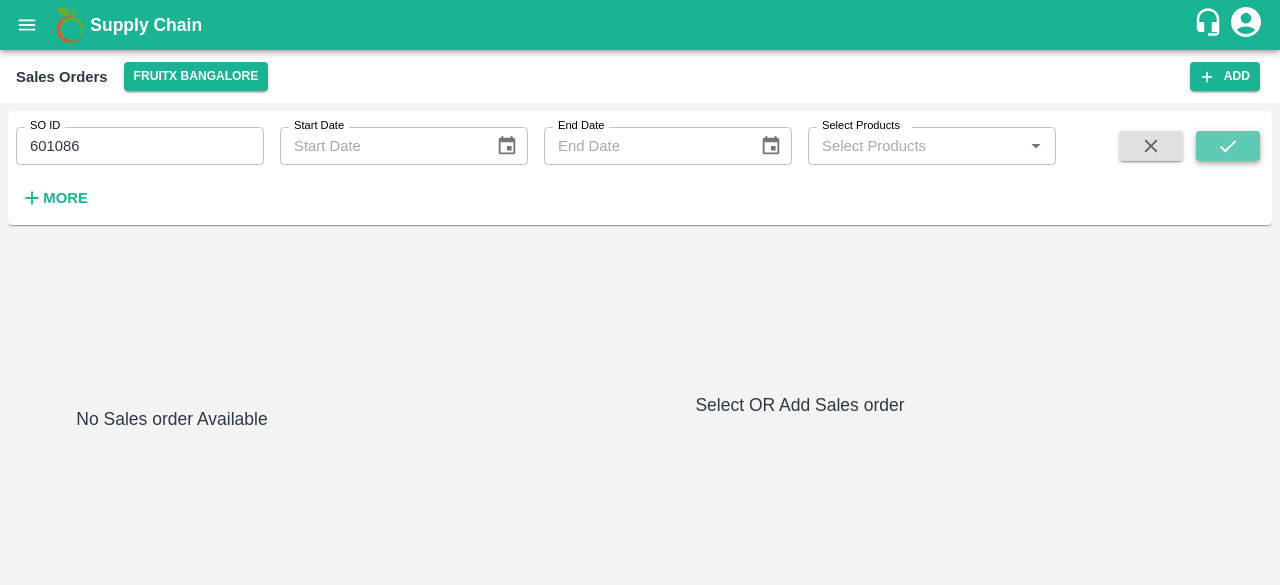 click 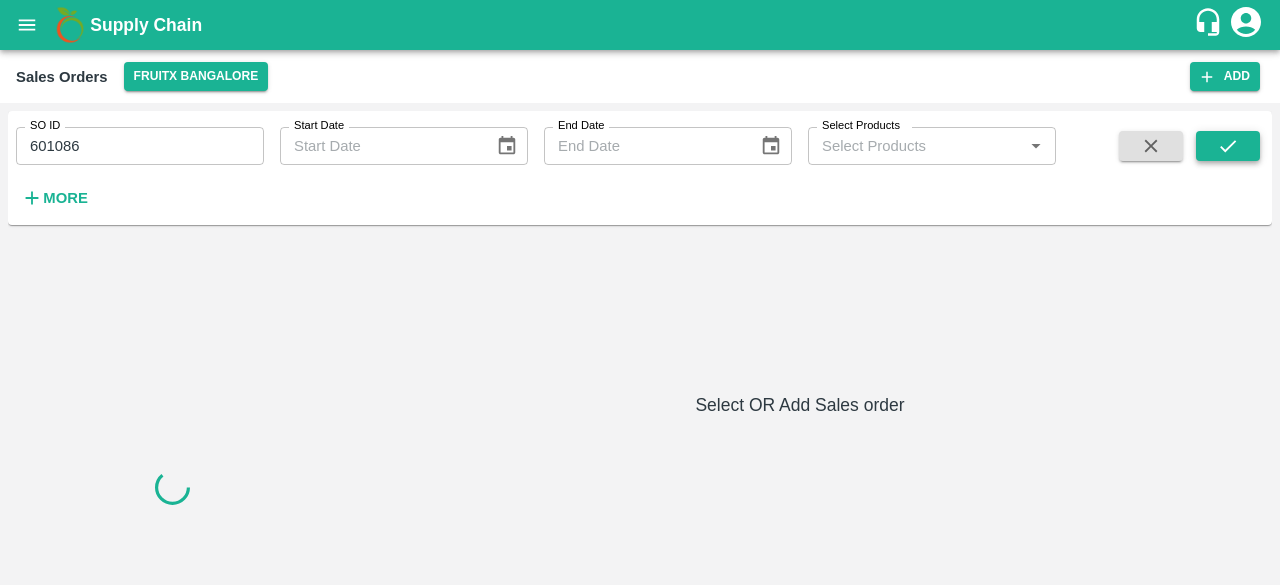 click 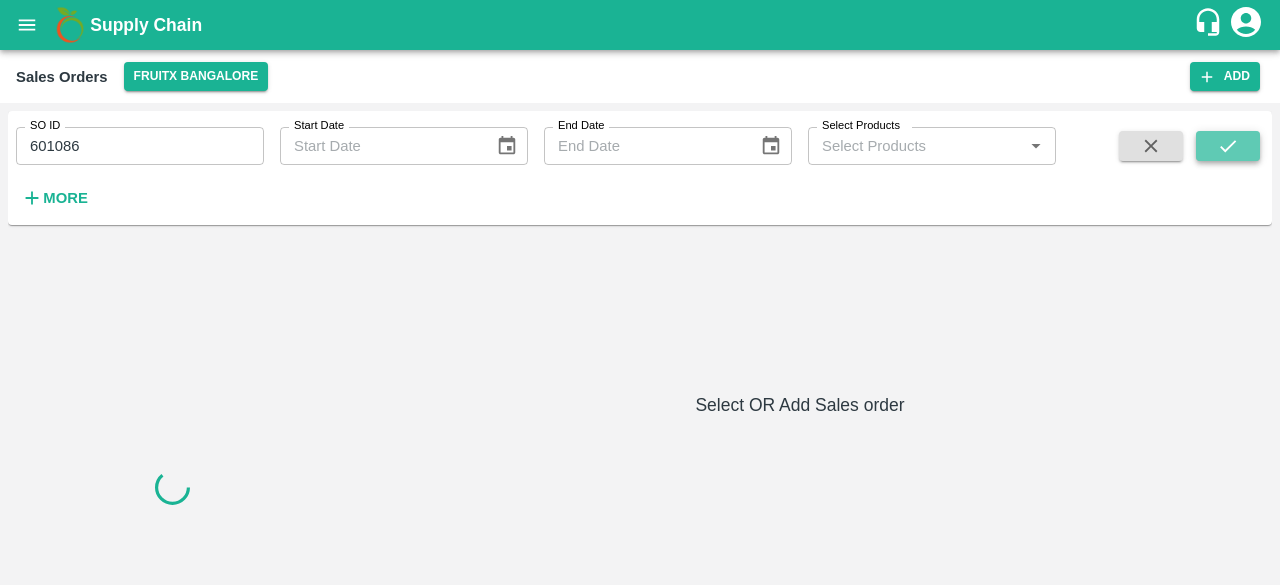 click 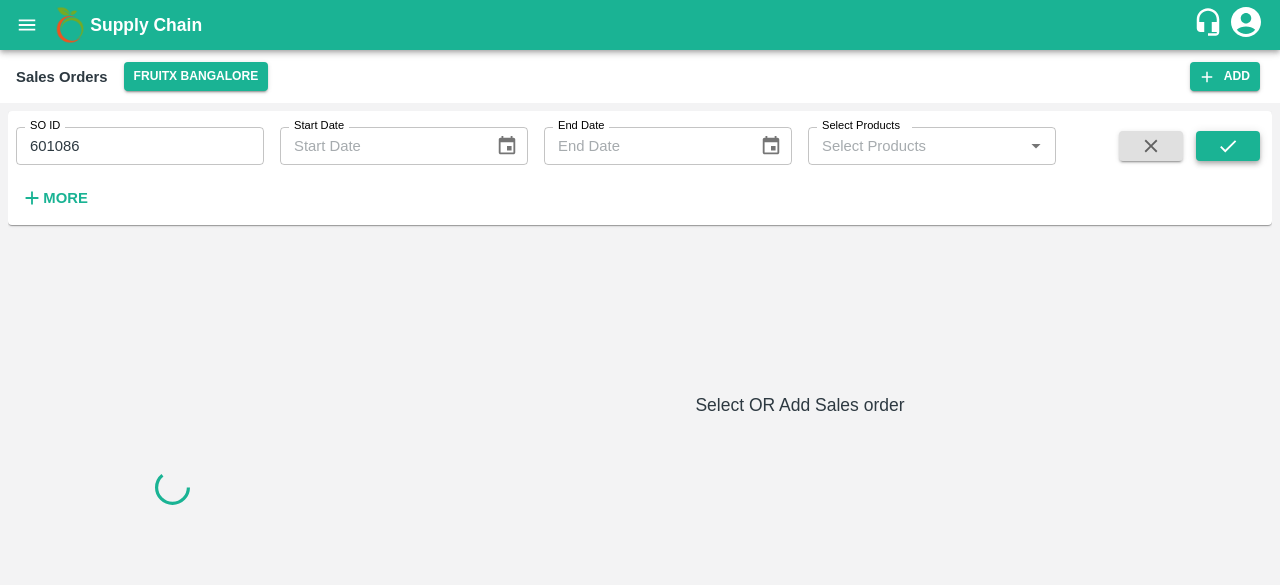 click 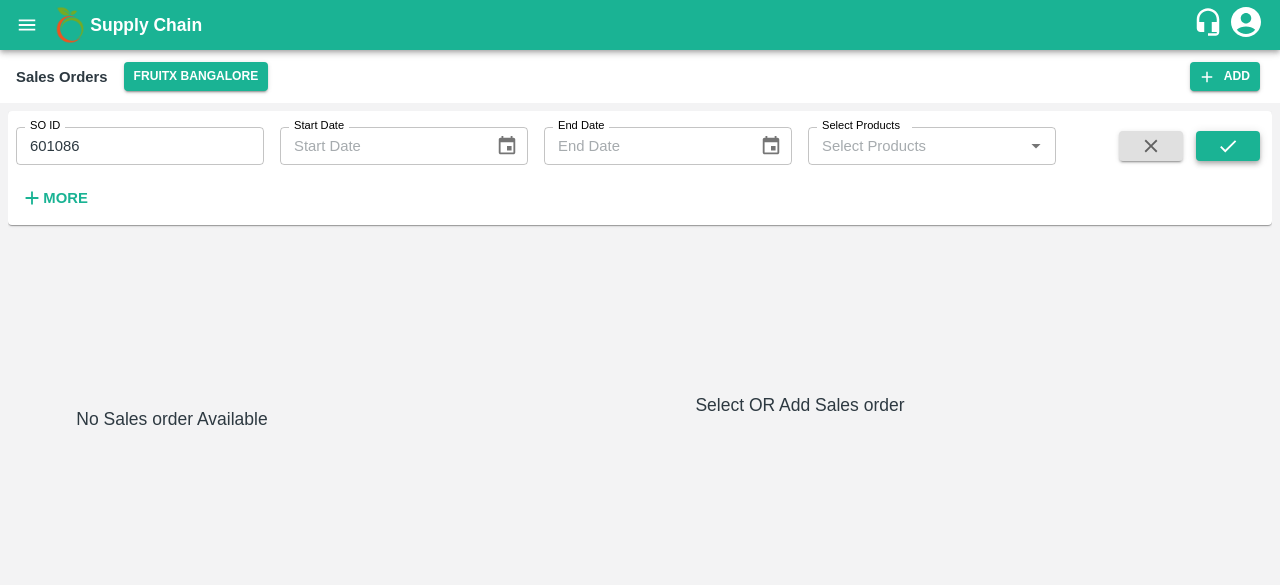 type 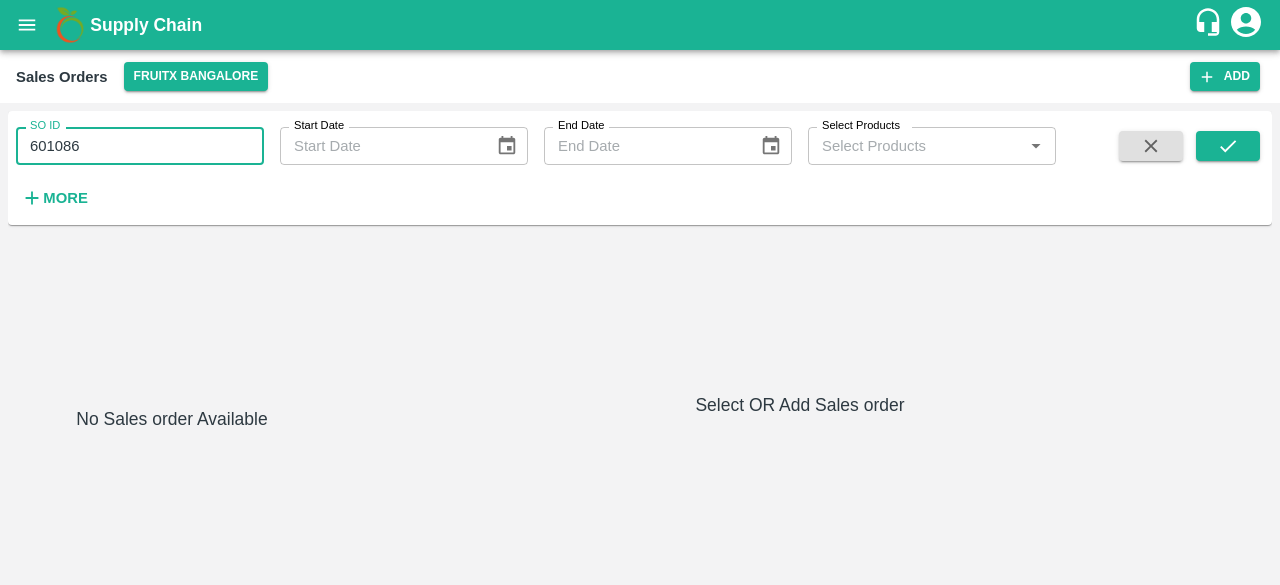 click on "601086" at bounding box center (140, 146) 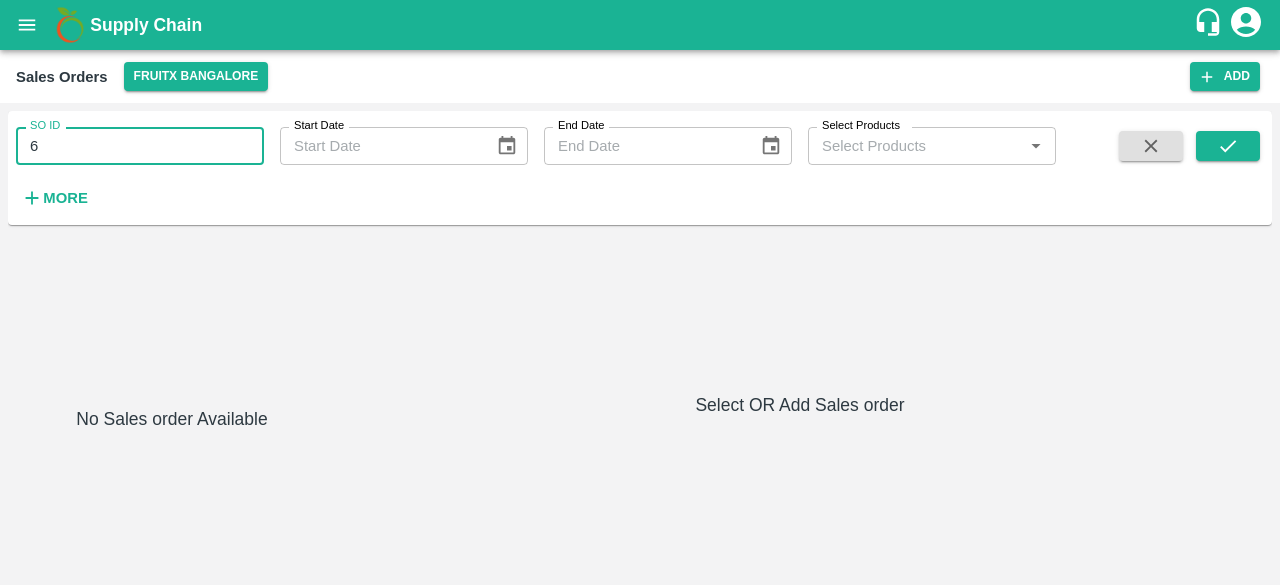 type on "6" 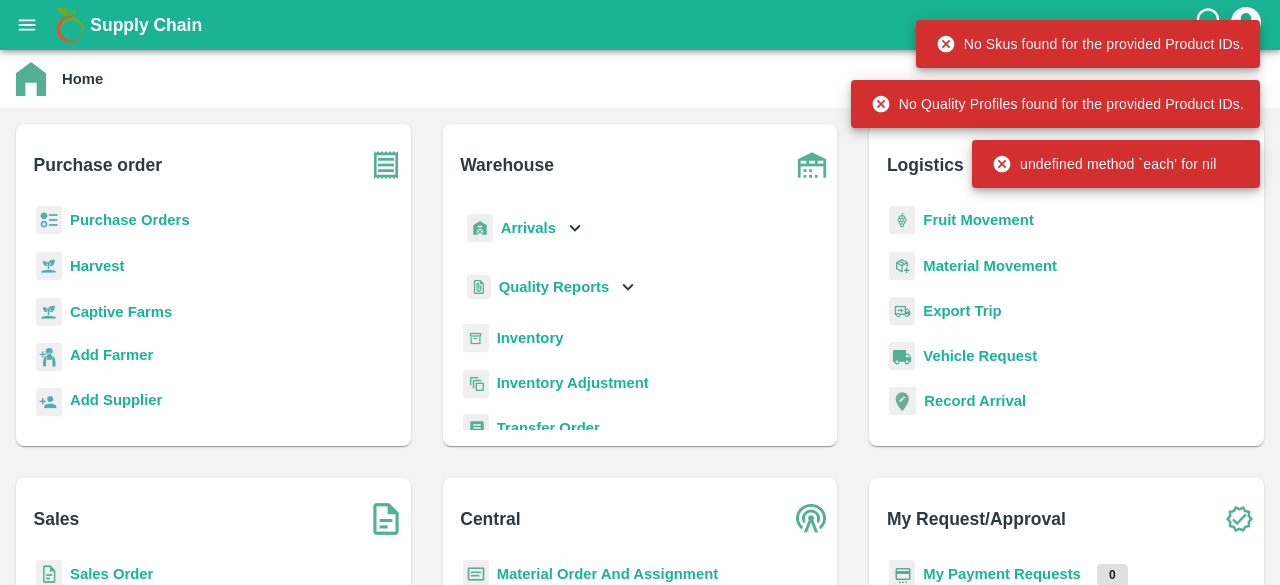 scroll, scrollTop: 0, scrollLeft: 0, axis: both 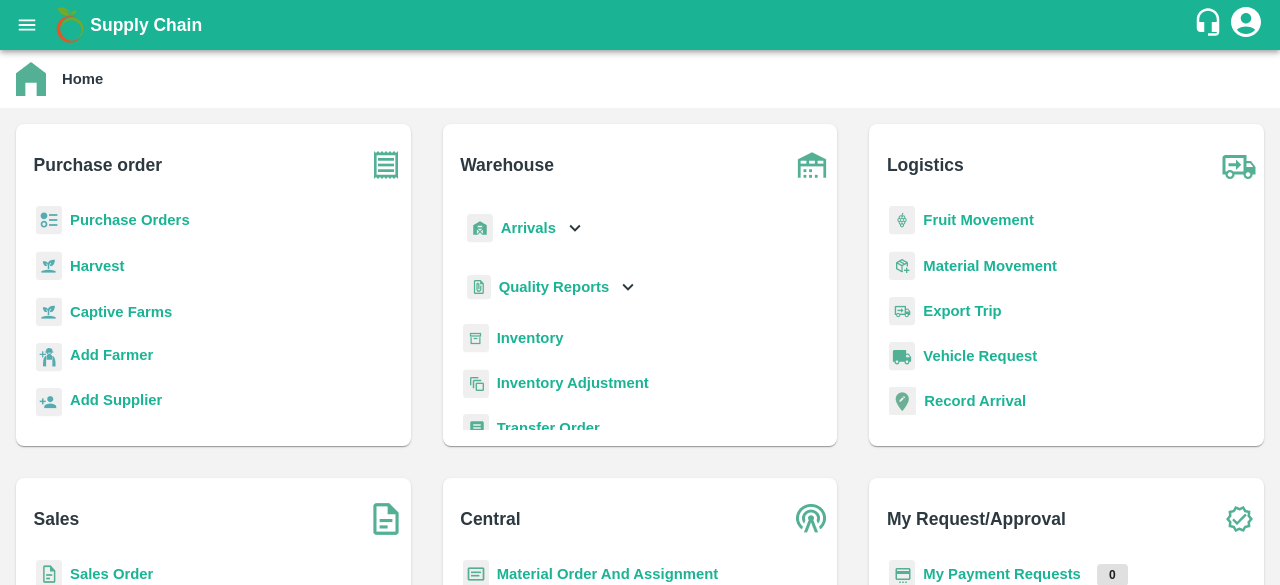 click 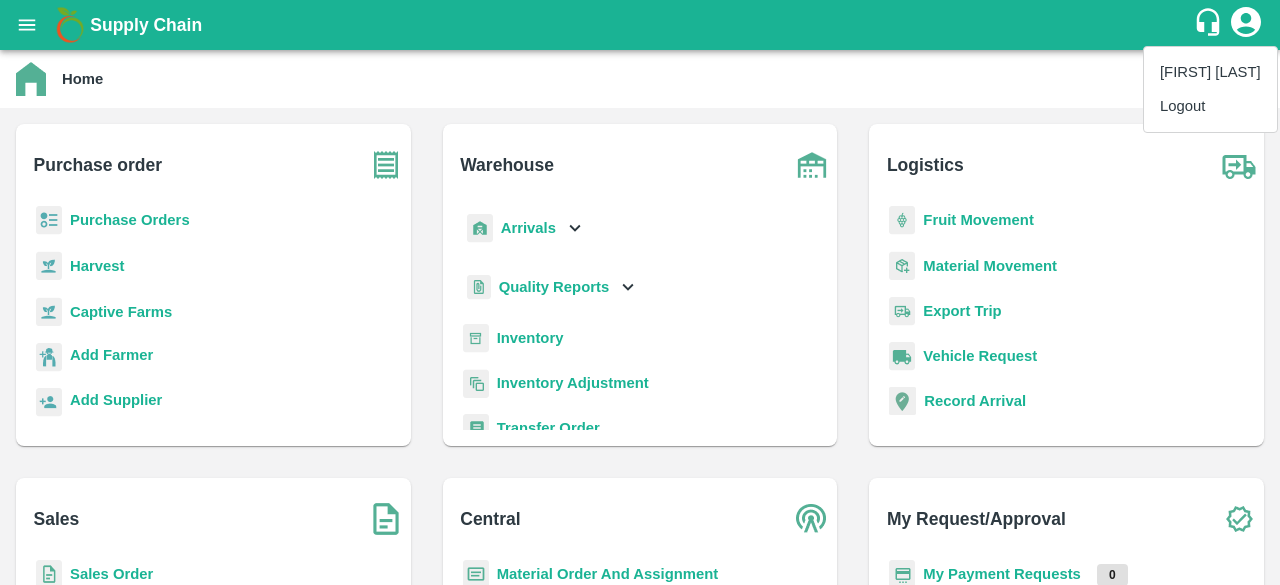 click on "Logout" at bounding box center (1210, 106) 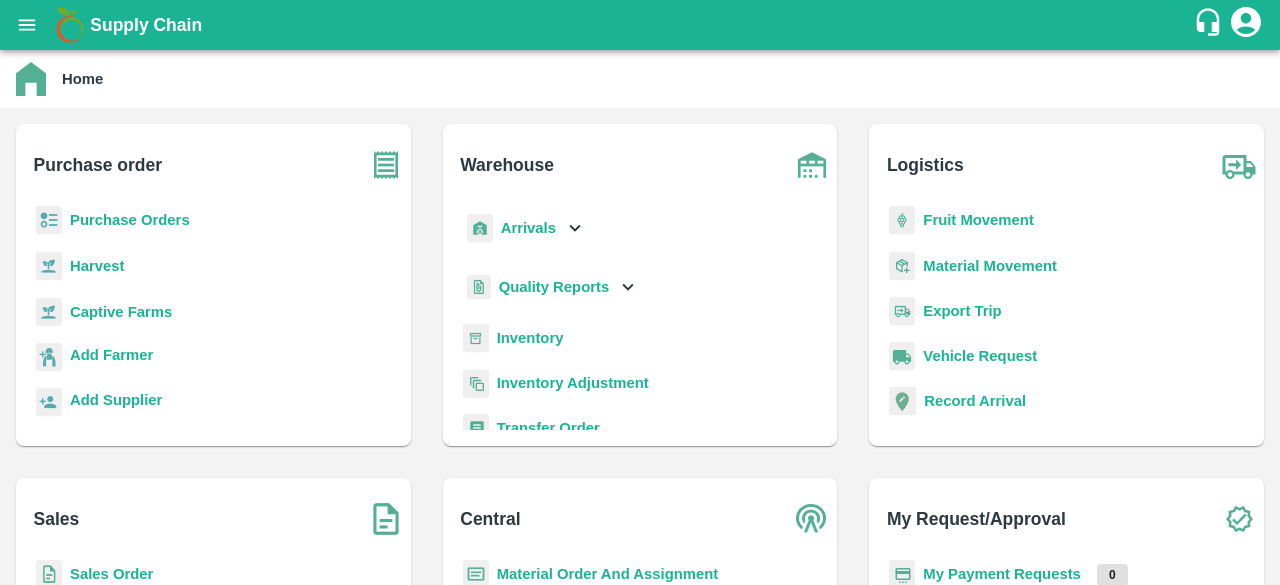 click on "Purchase Orders" at bounding box center [130, 220] 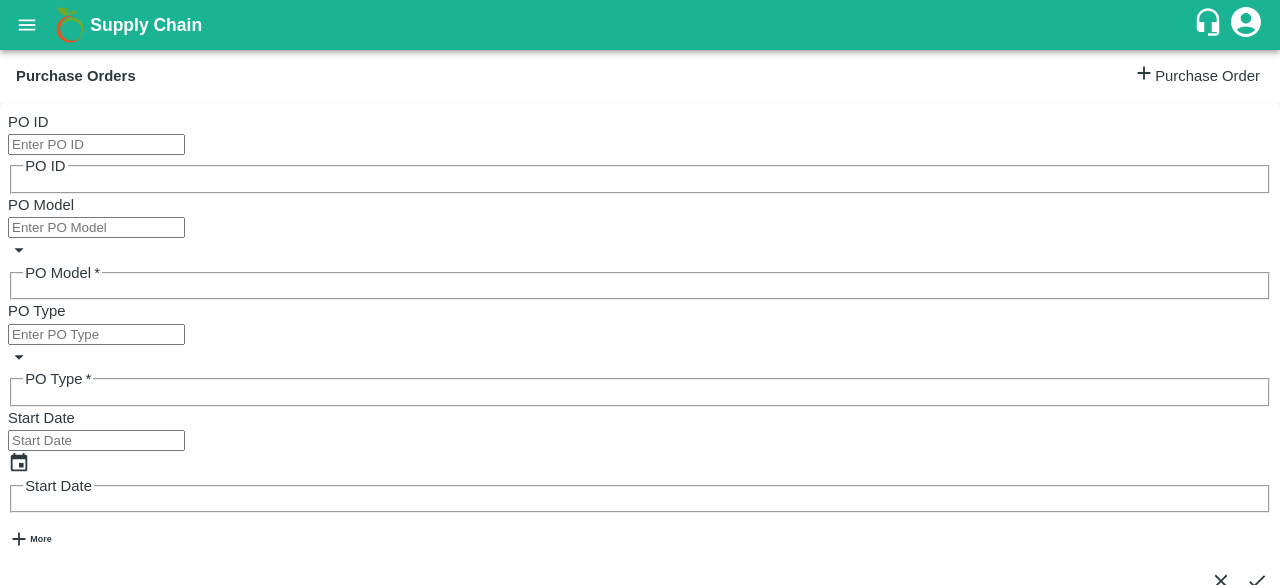 click on "Purchase Order" at bounding box center (1196, 76) 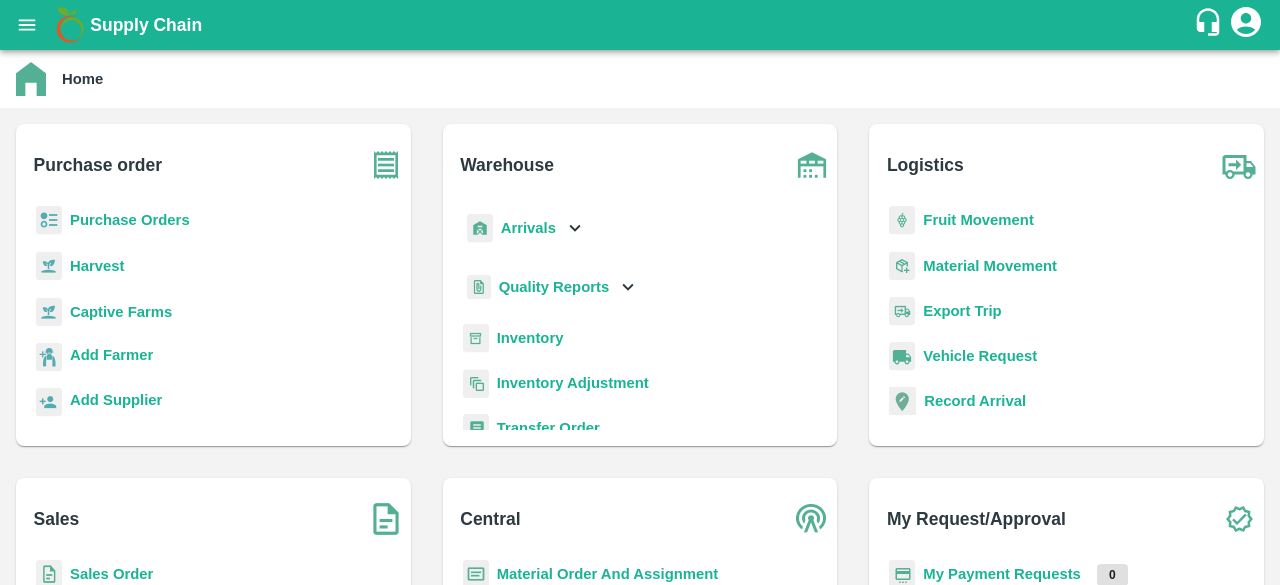click on "Purchase Orders" at bounding box center (130, 220) 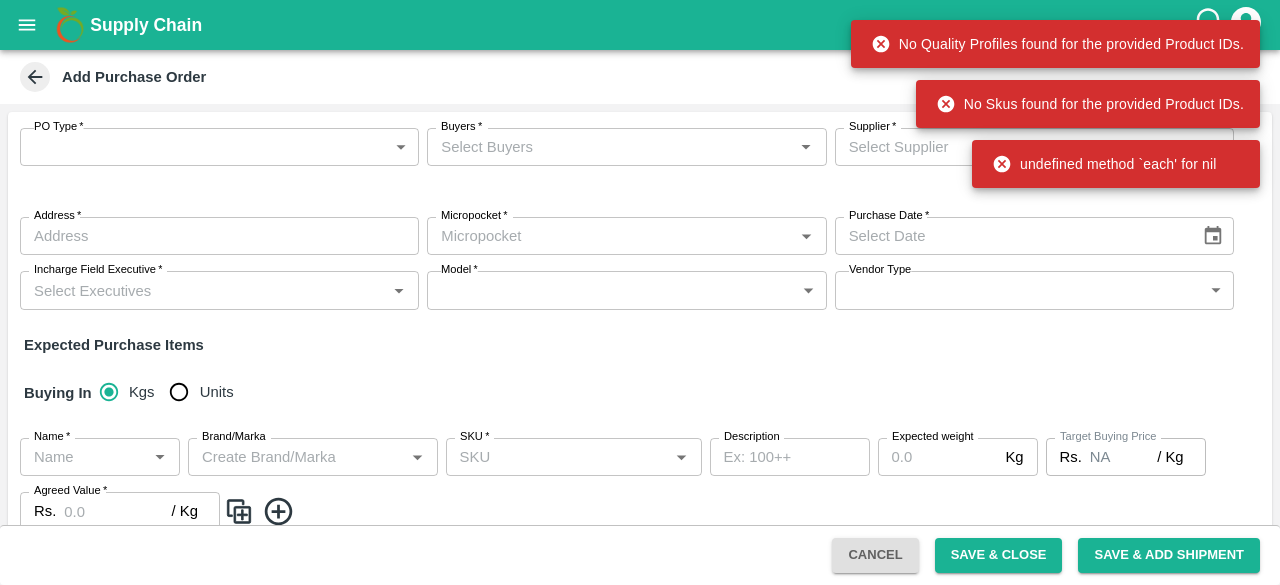 scroll, scrollTop: 0, scrollLeft: 0, axis: both 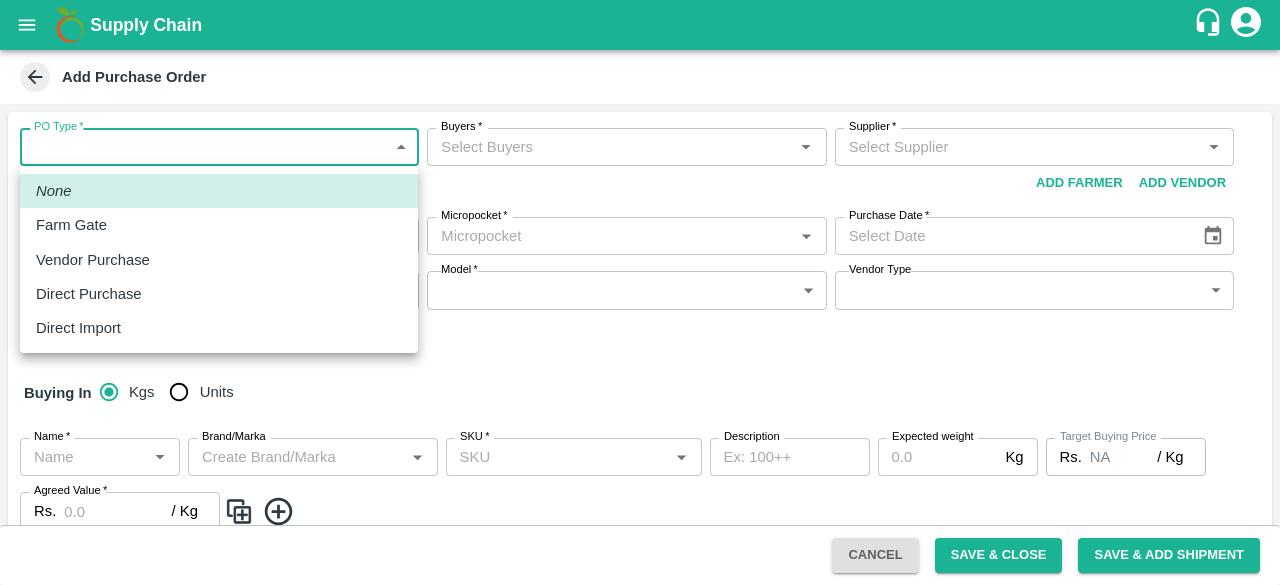 click on "Direct Purchase" at bounding box center [94, 294] 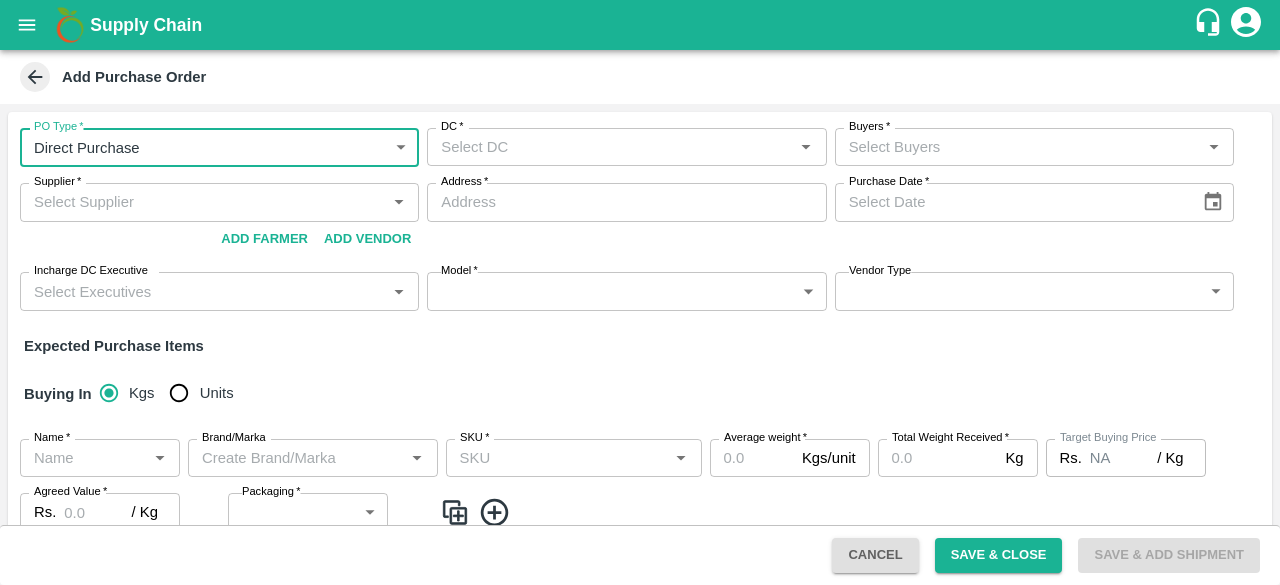 click on "DC   *" at bounding box center (610, 147) 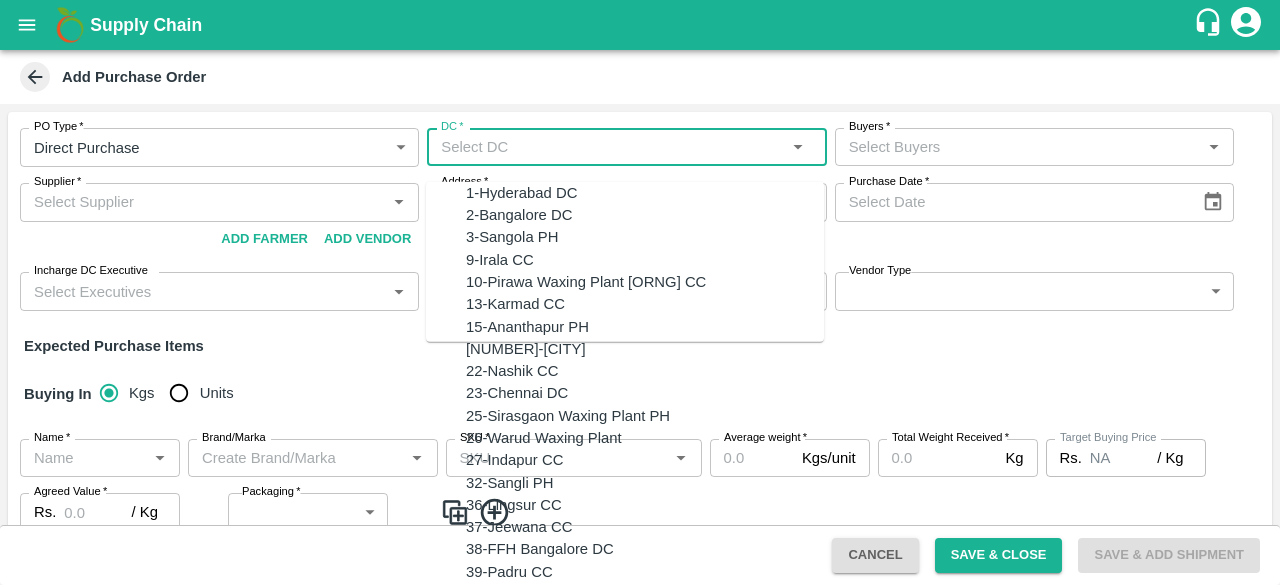 click 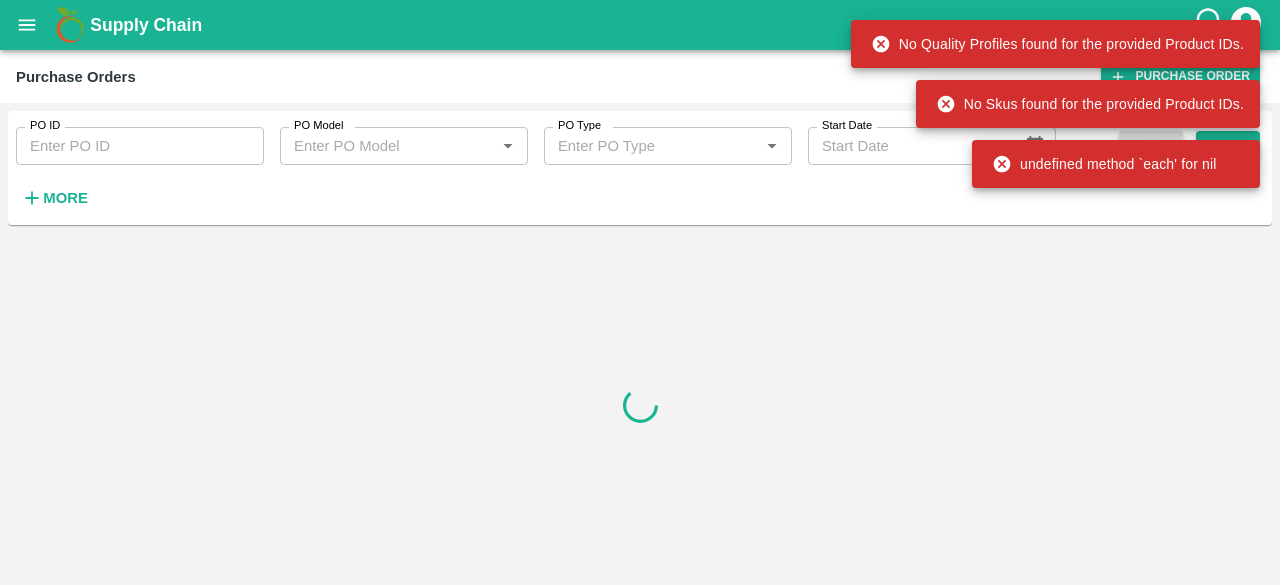 scroll, scrollTop: 0, scrollLeft: 0, axis: both 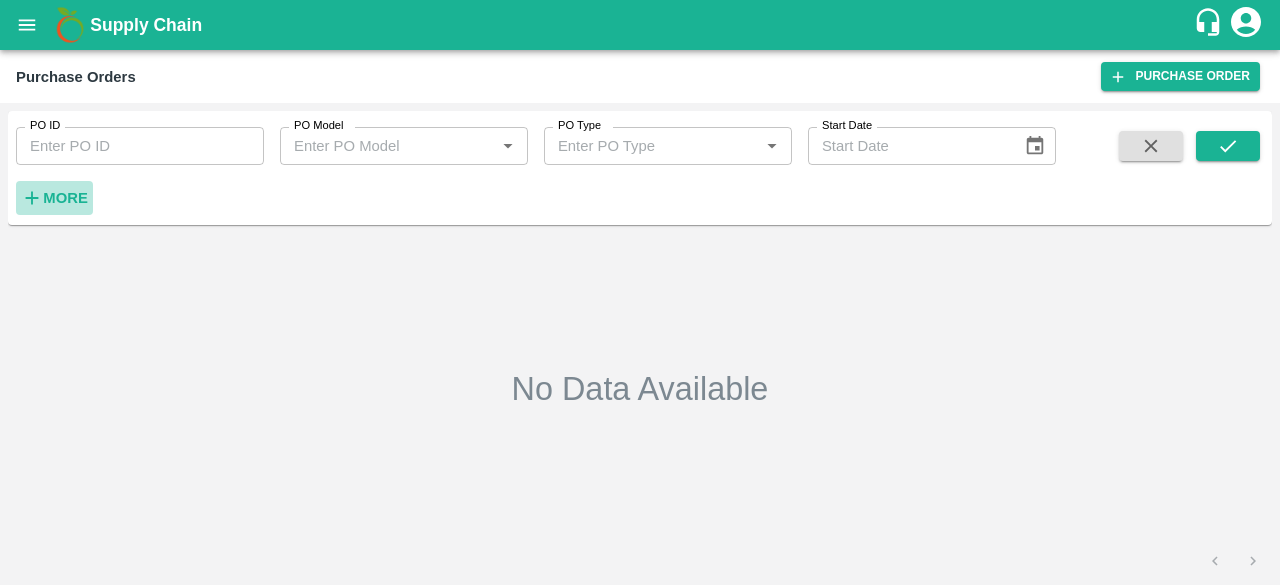 click on "More" at bounding box center [65, 198] 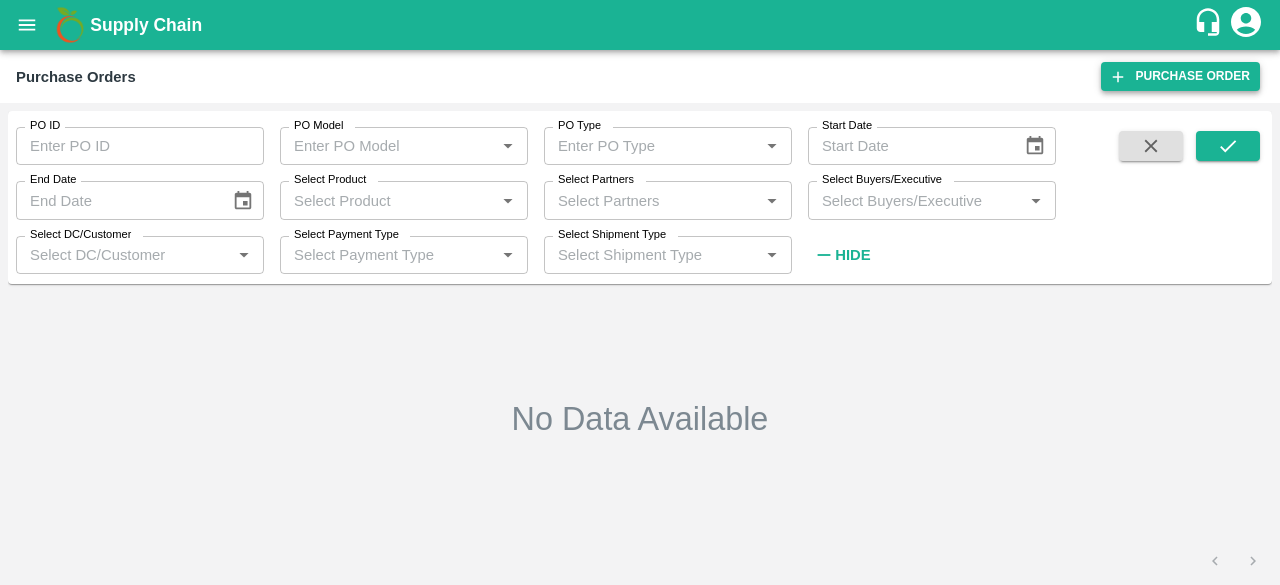 click on "Purchase Order" at bounding box center (1180, 76) 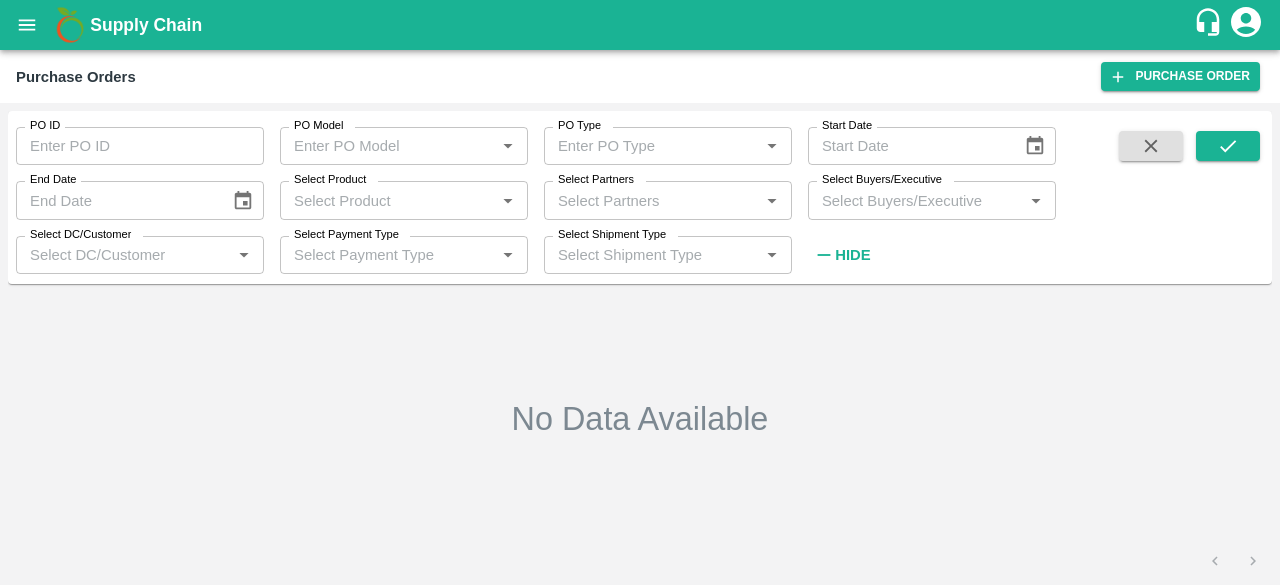 click 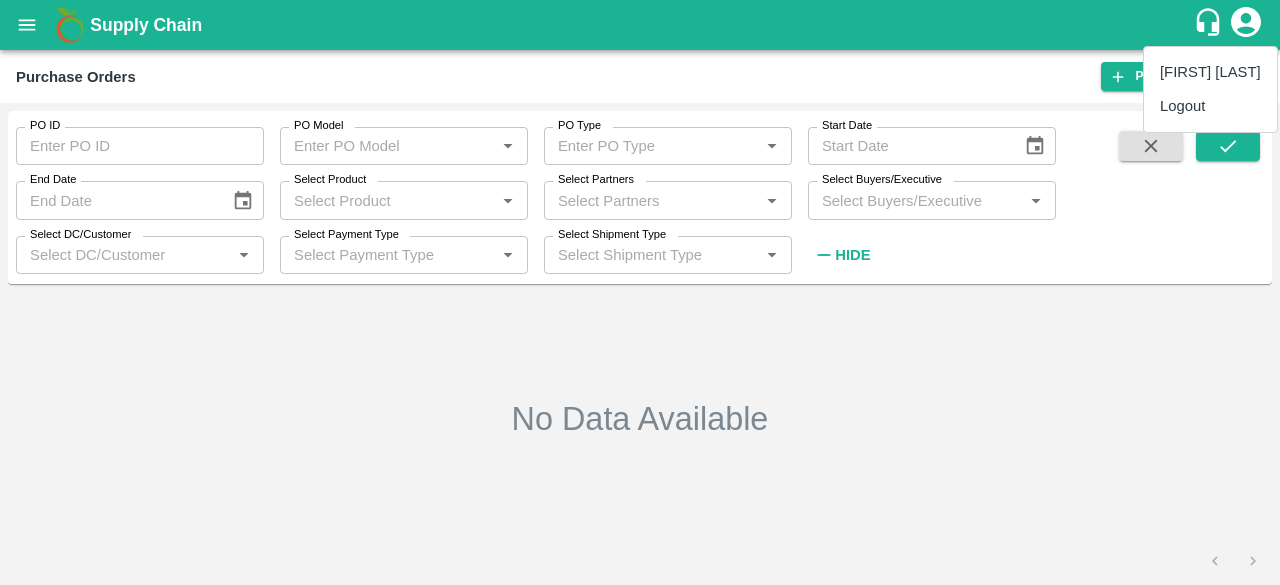 click at bounding box center [640, 292] 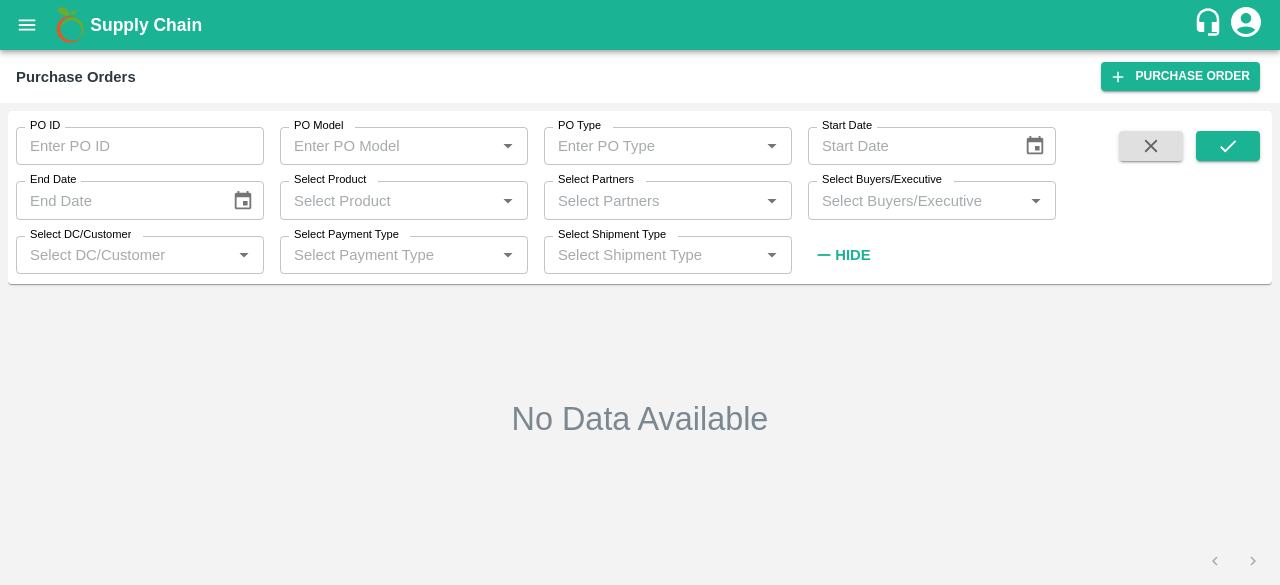 click 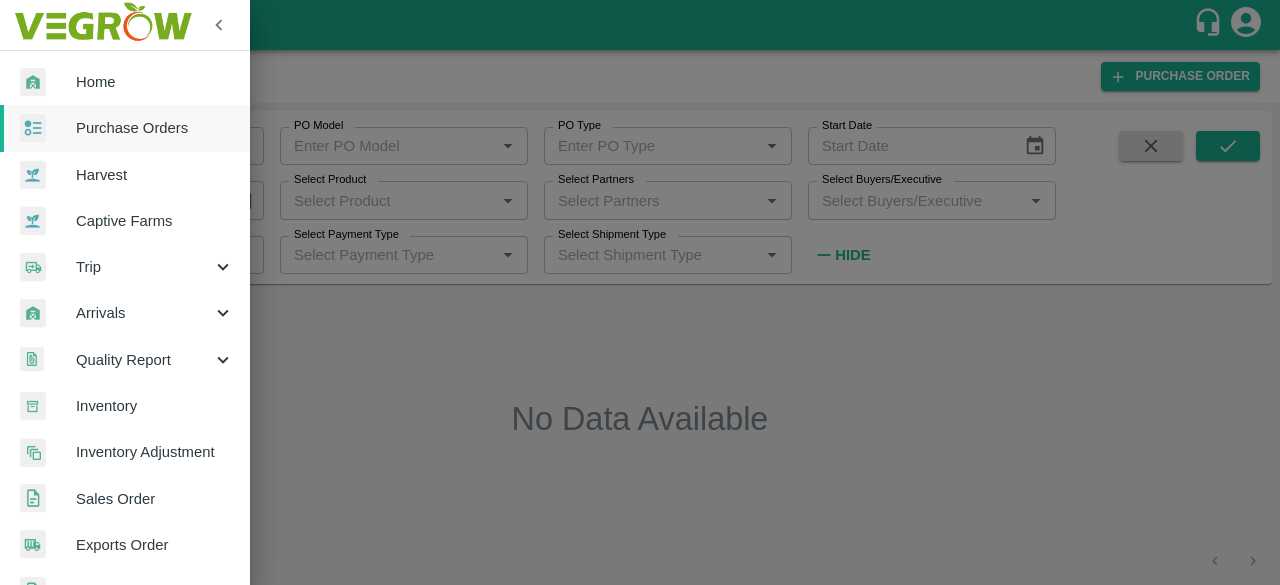 scroll, scrollTop: 0, scrollLeft: 0, axis: both 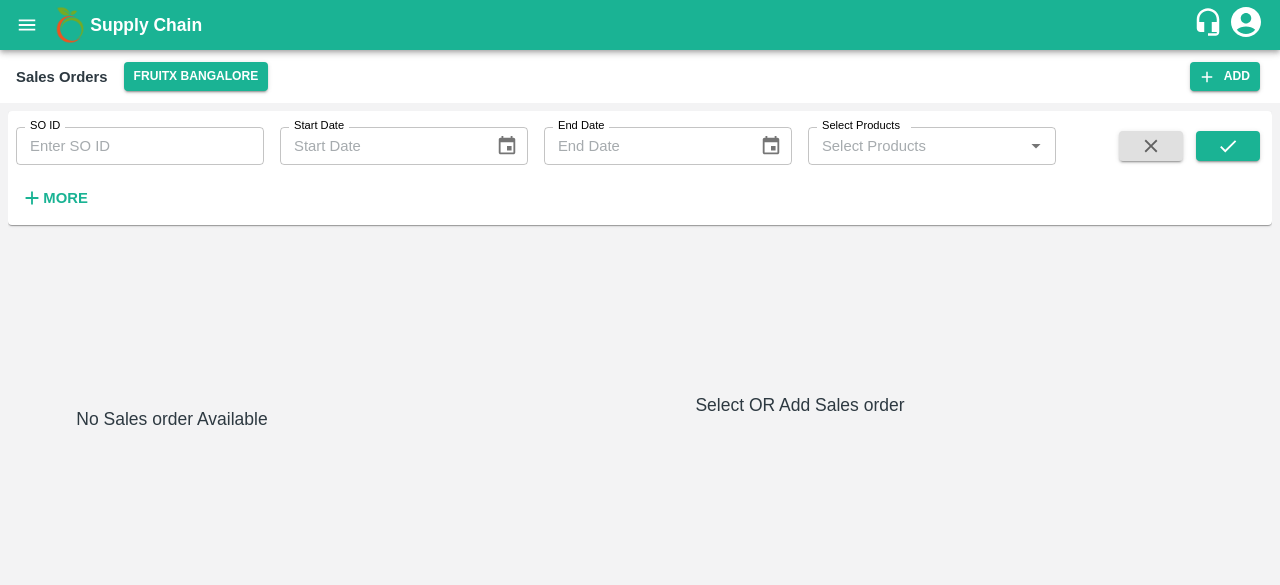 click 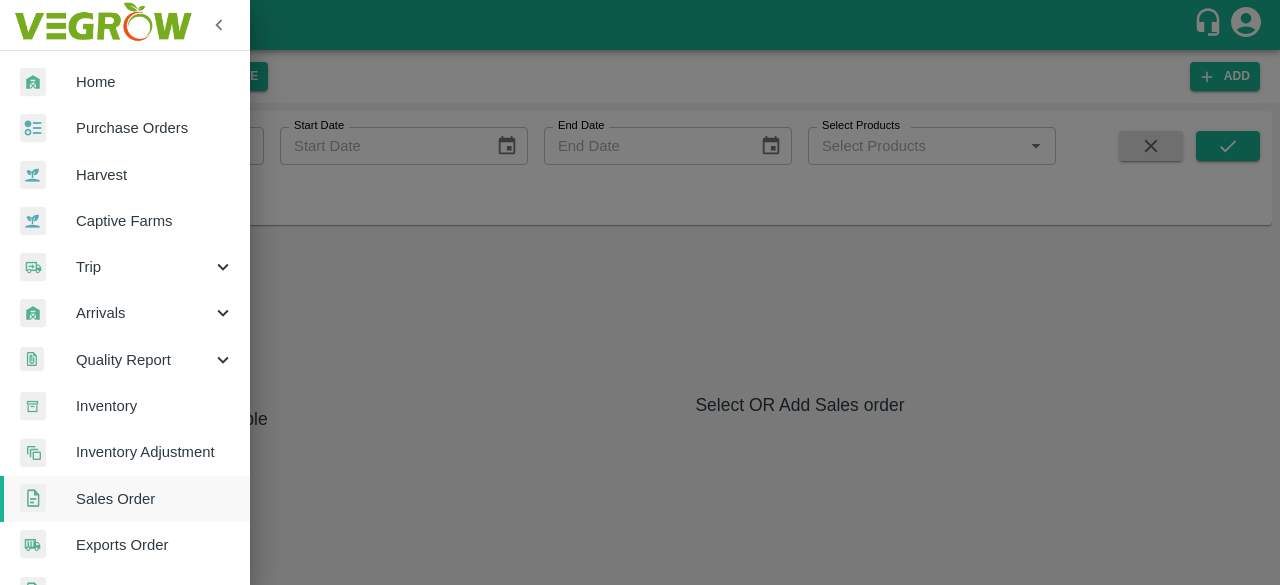 click on "Purchase Orders" at bounding box center (155, 128) 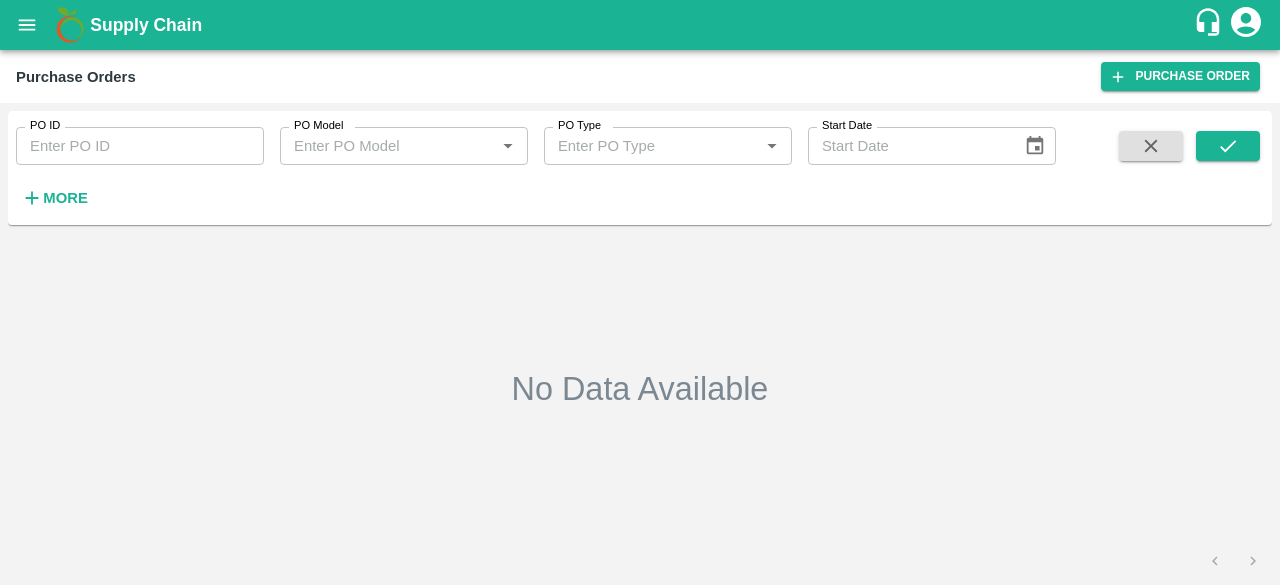 click on "PO ID" at bounding box center [140, 146] 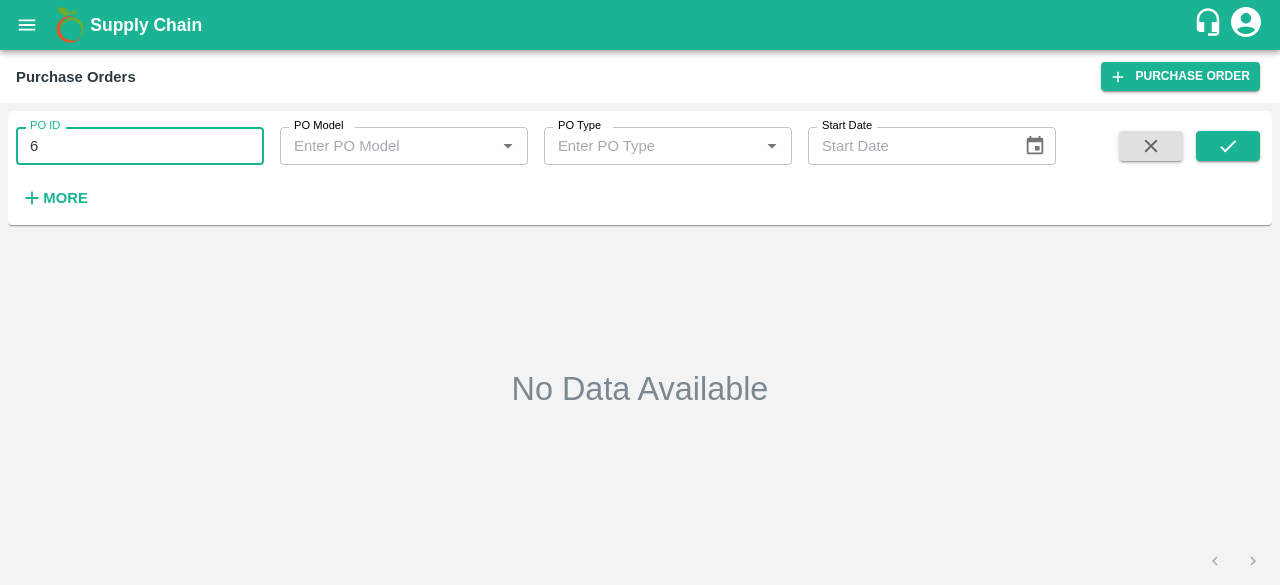 type on "601086" 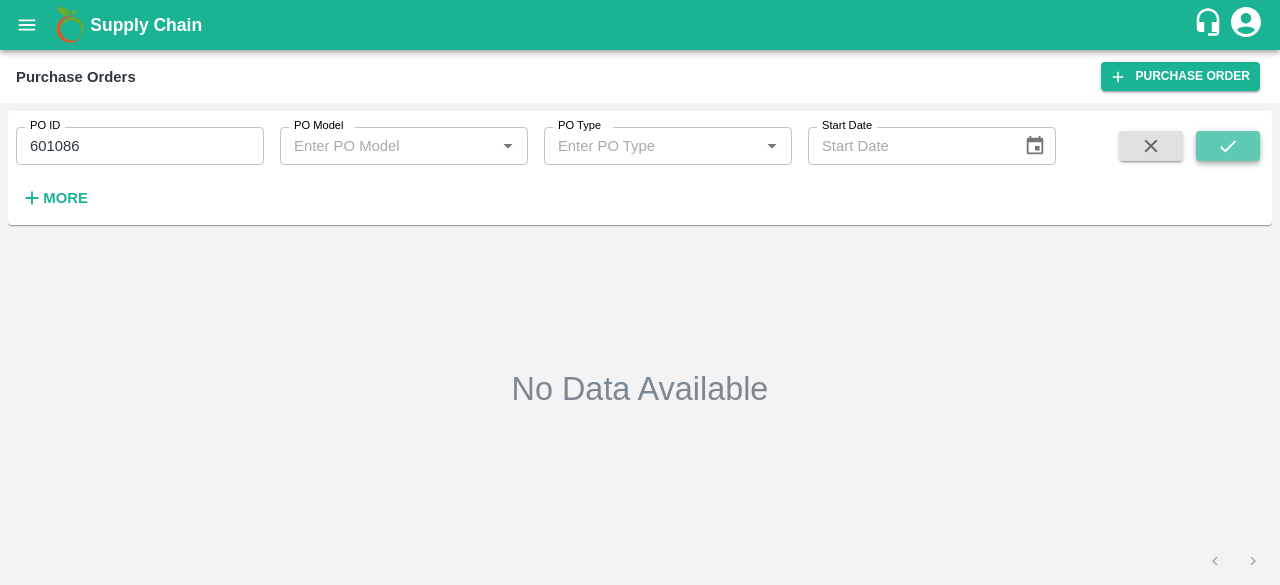 click 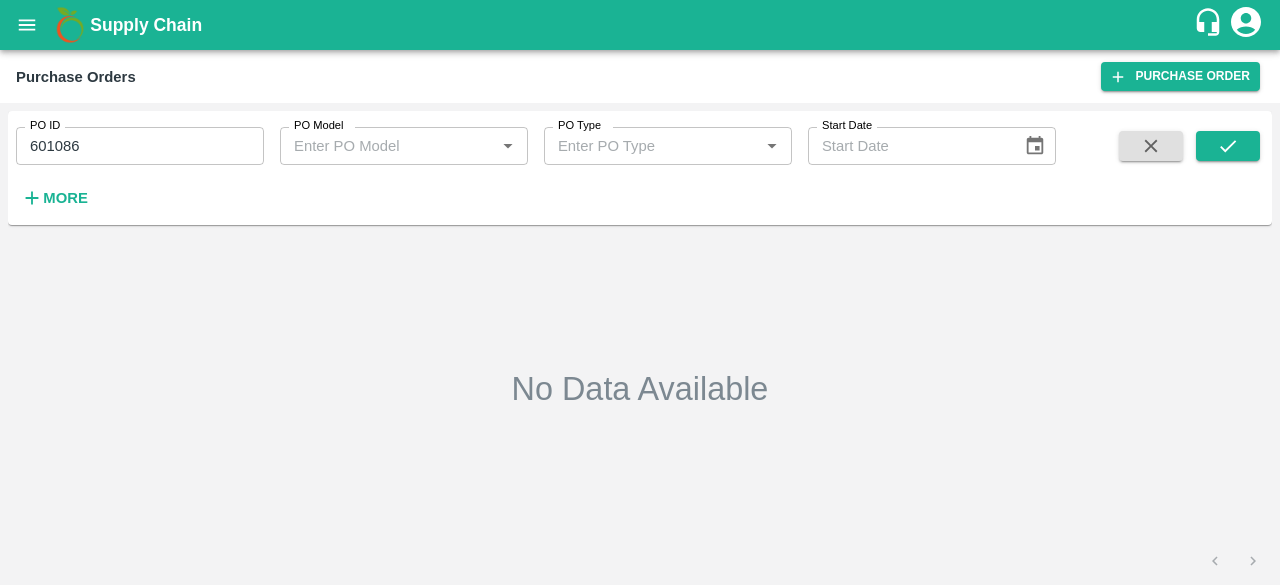 click 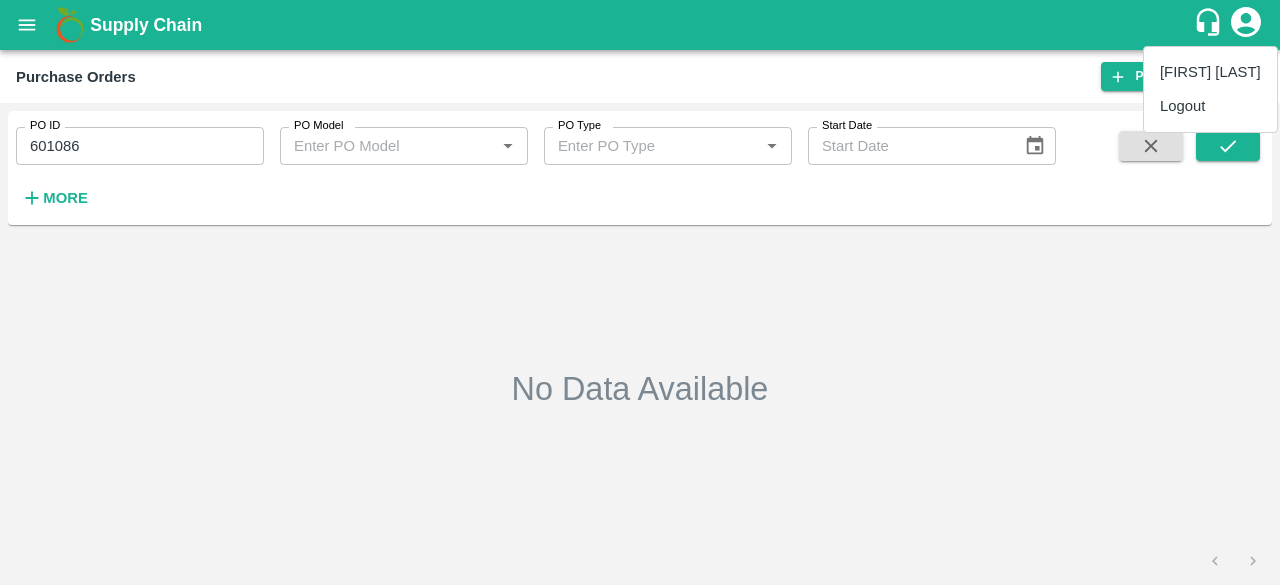 click on "Logout" at bounding box center [1210, 106] 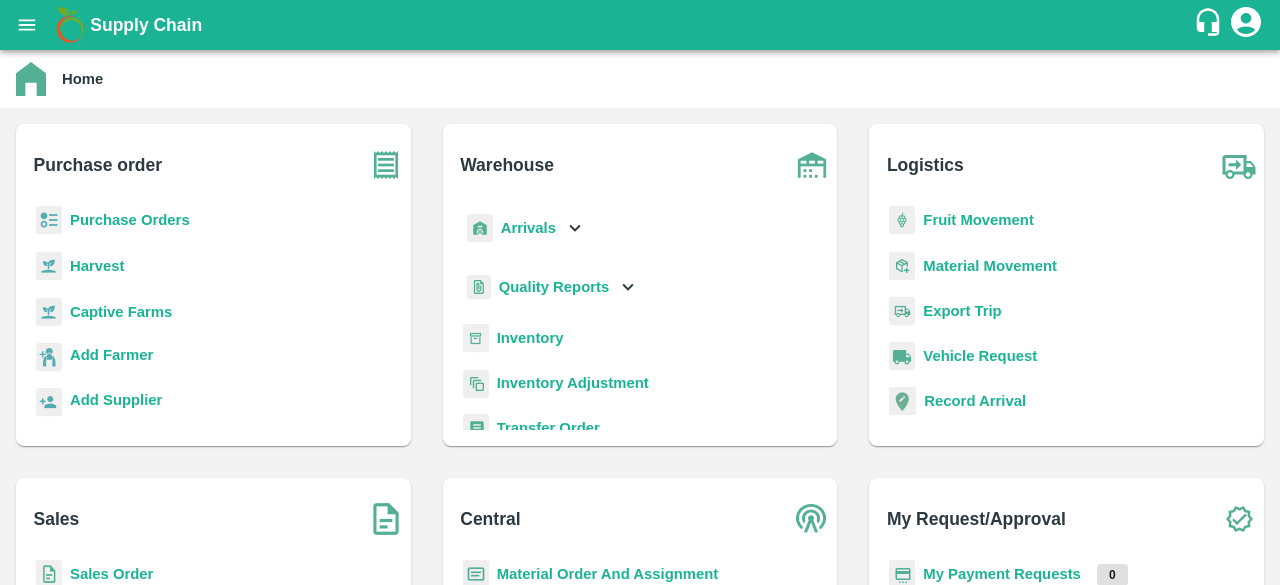 click 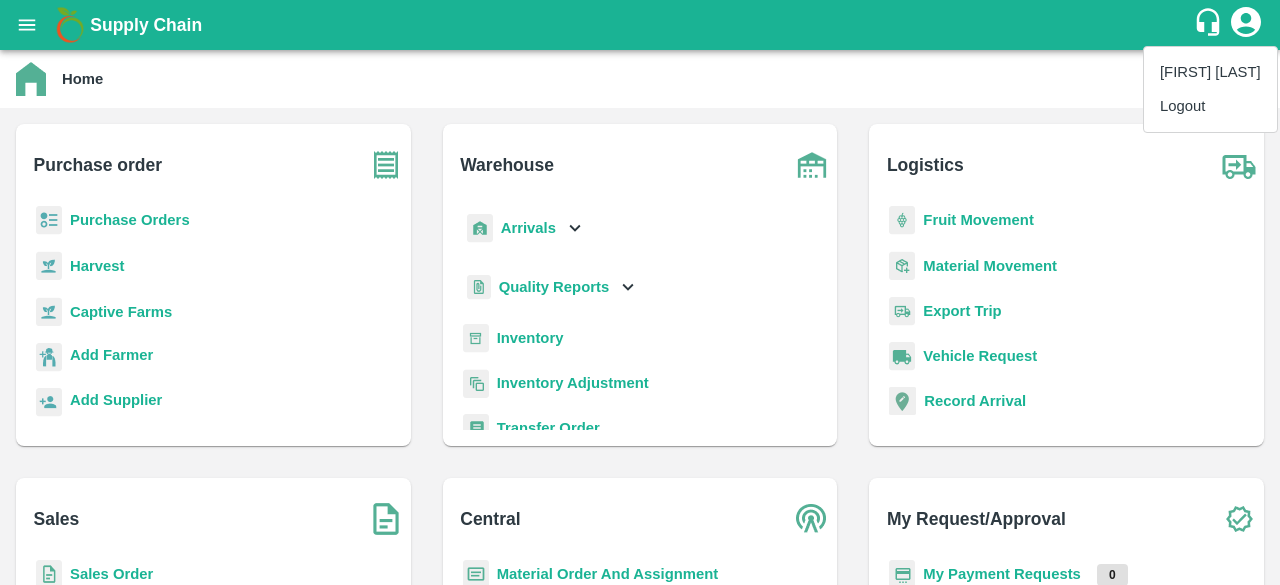 click on "Logout" at bounding box center [1210, 106] 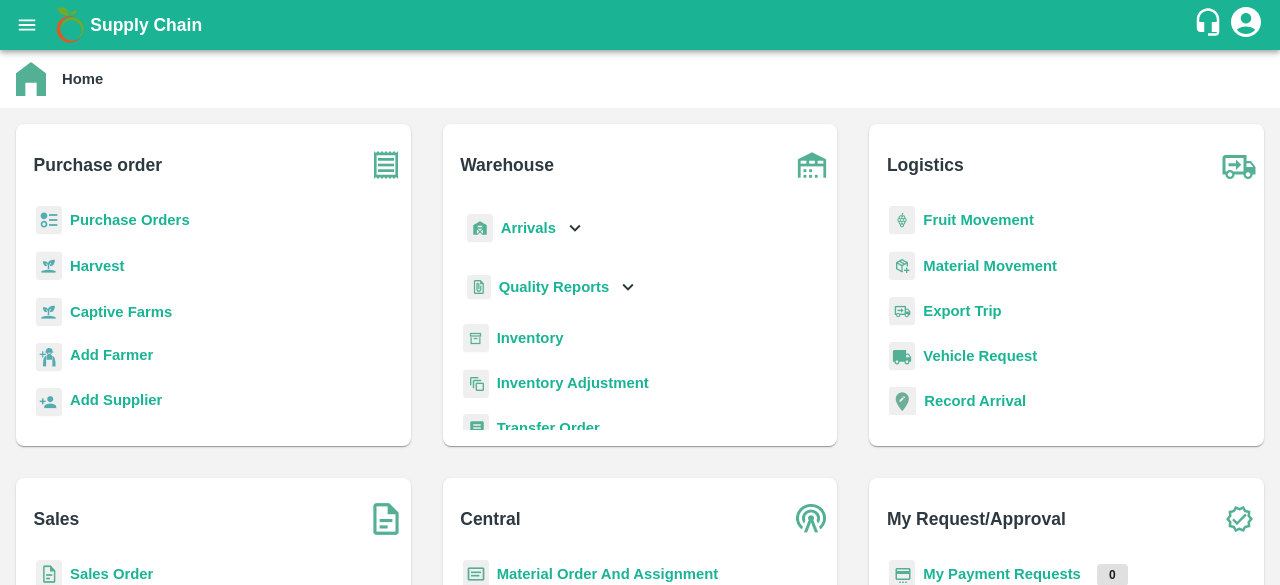 click on "Purchase Orders" at bounding box center (130, 220) 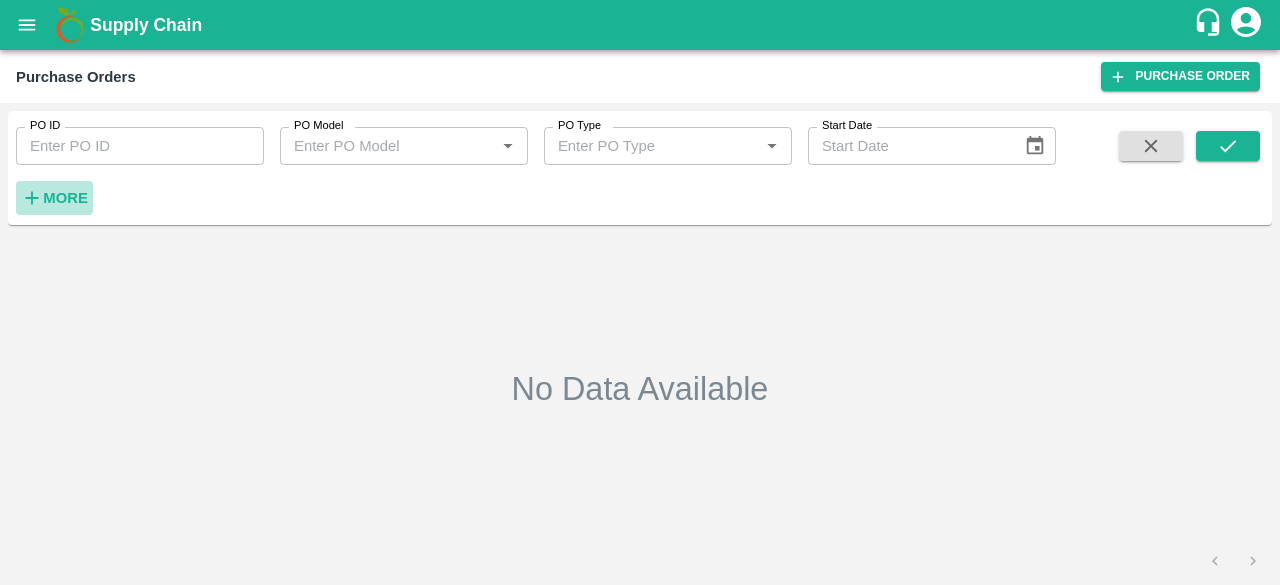 click on "More" at bounding box center [65, 198] 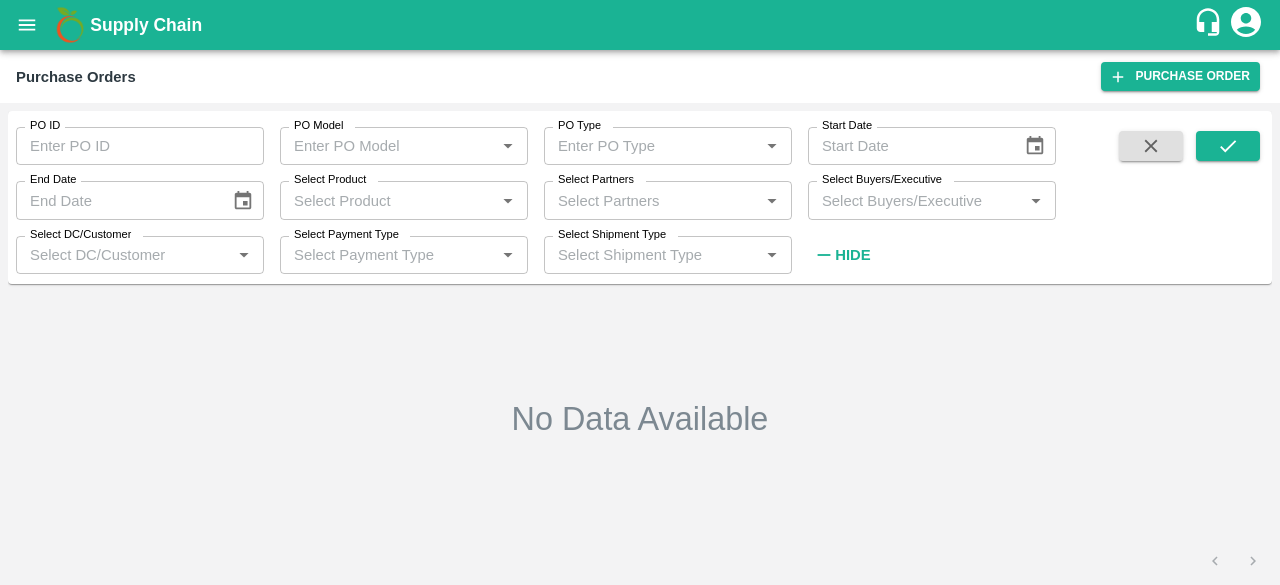 click 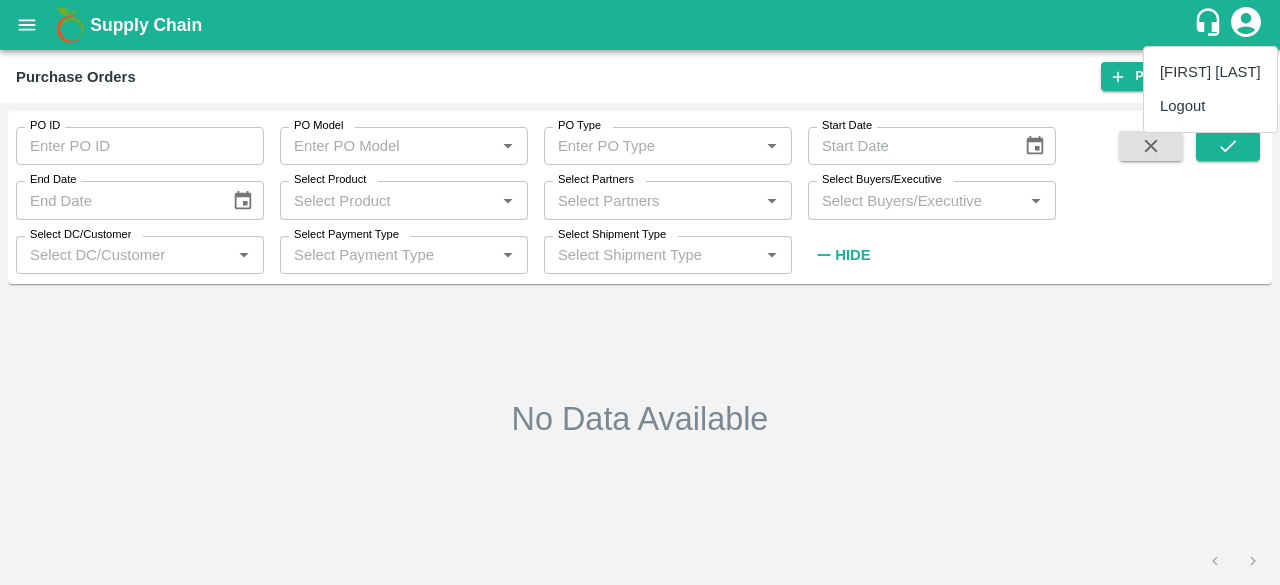click on "Logout" at bounding box center (1210, 106) 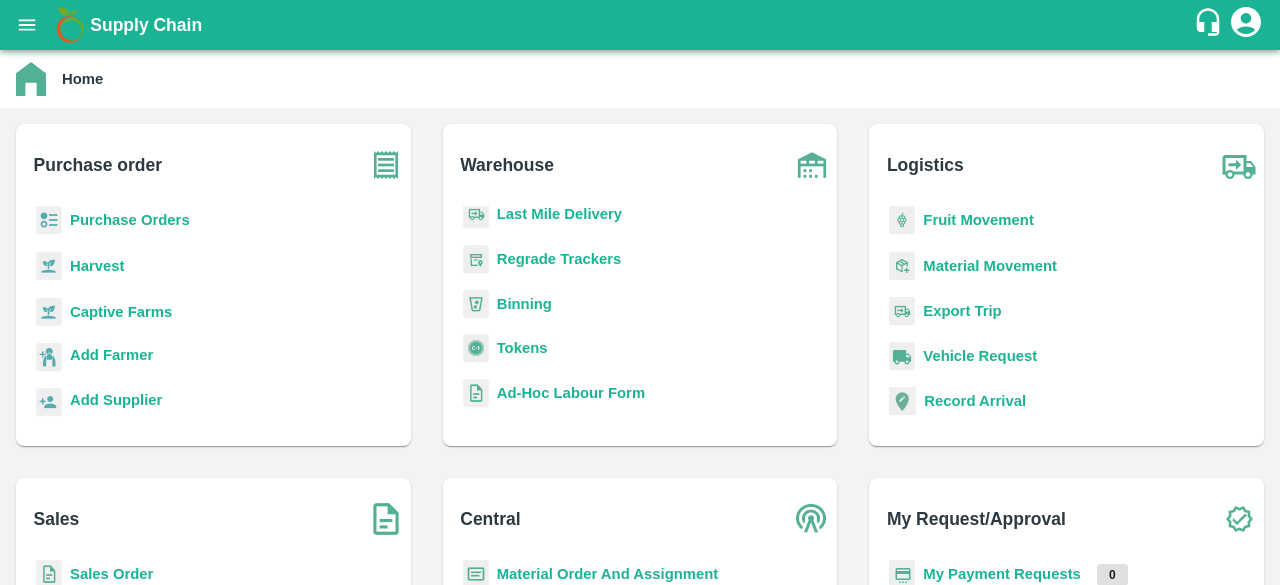 scroll, scrollTop: 261, scrollLeft: 0, axis: vertical 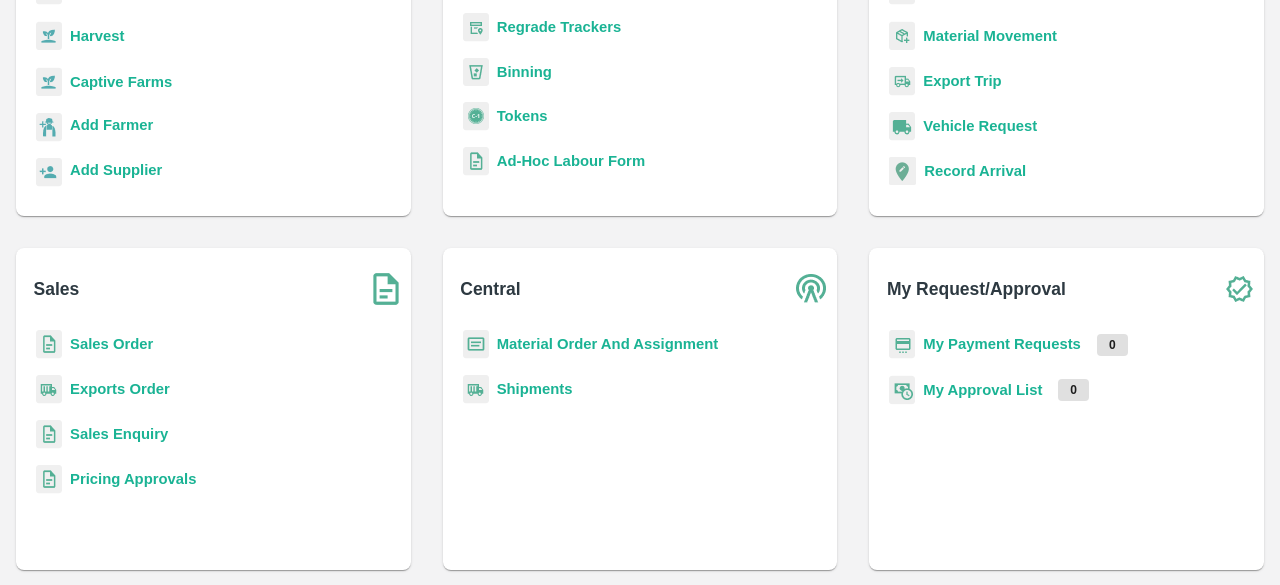 click on "Sales Order" at bounding box center (111, 344) 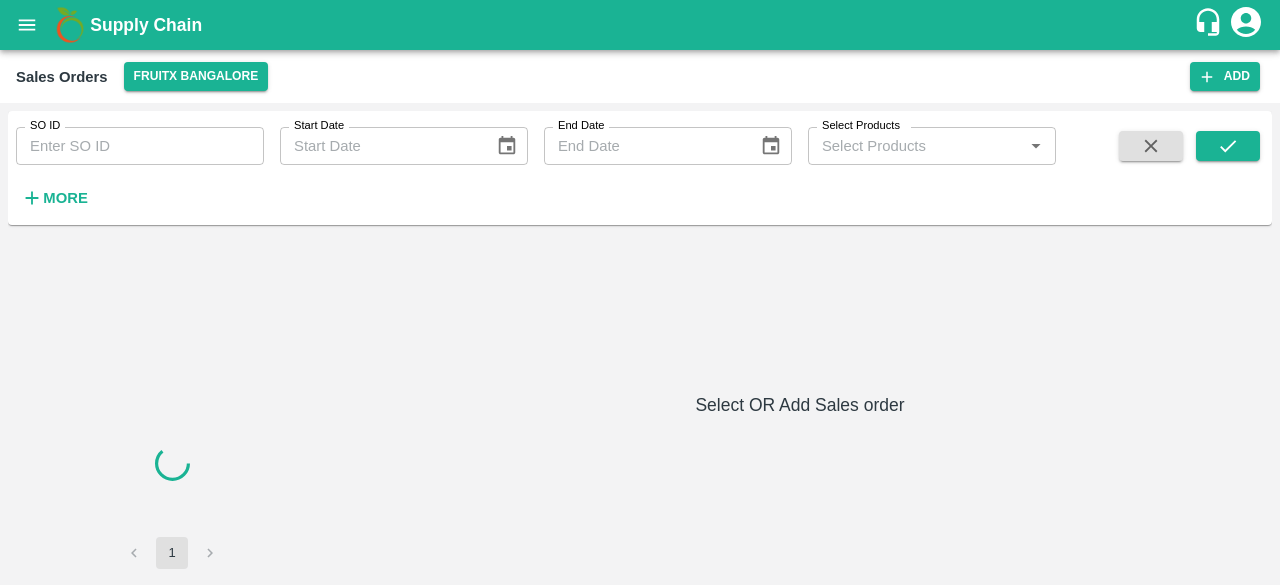scroll, scrollTop: 0, scrollLeft: 0, axis: both 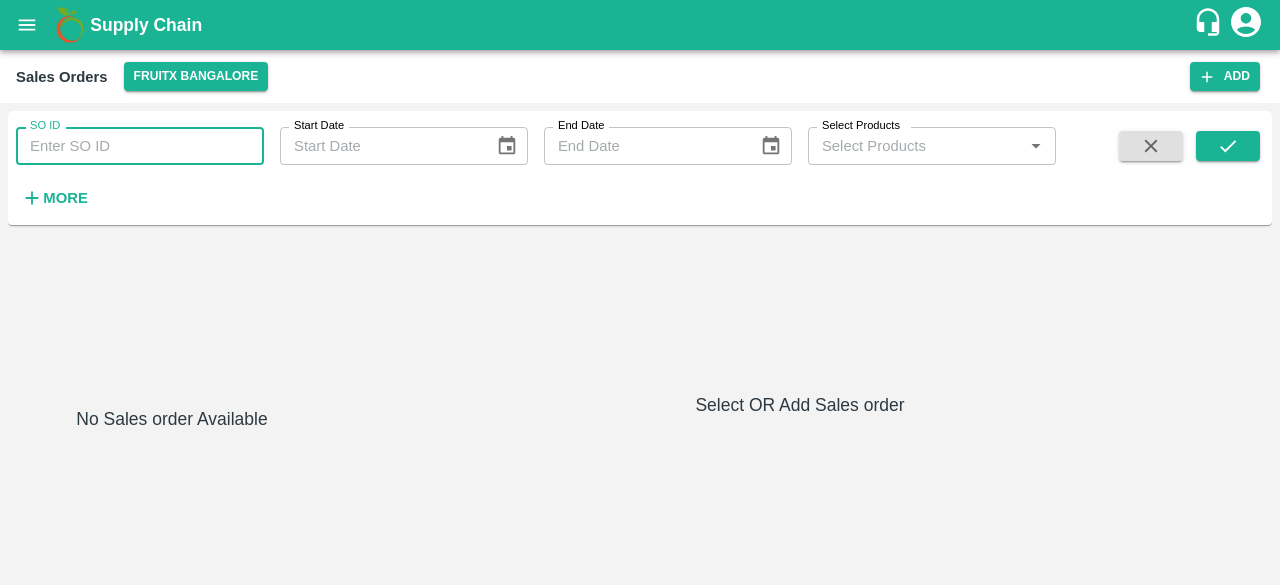 click on "SO ID" at bounding box center (140, 146) 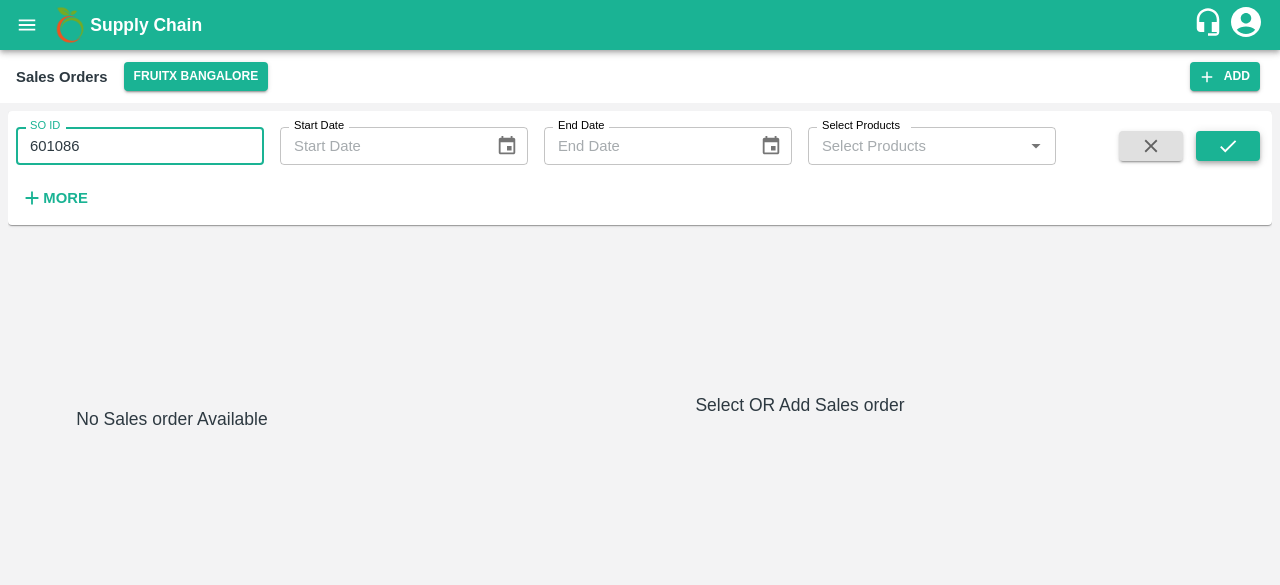 click at bounding box center [1228, 146] 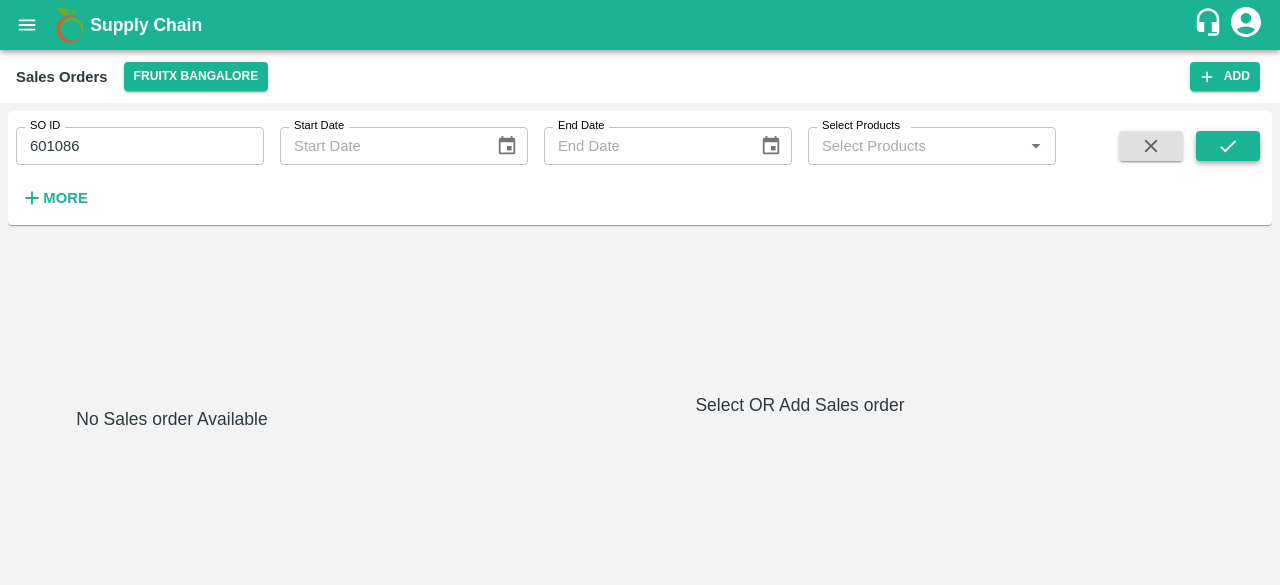 click 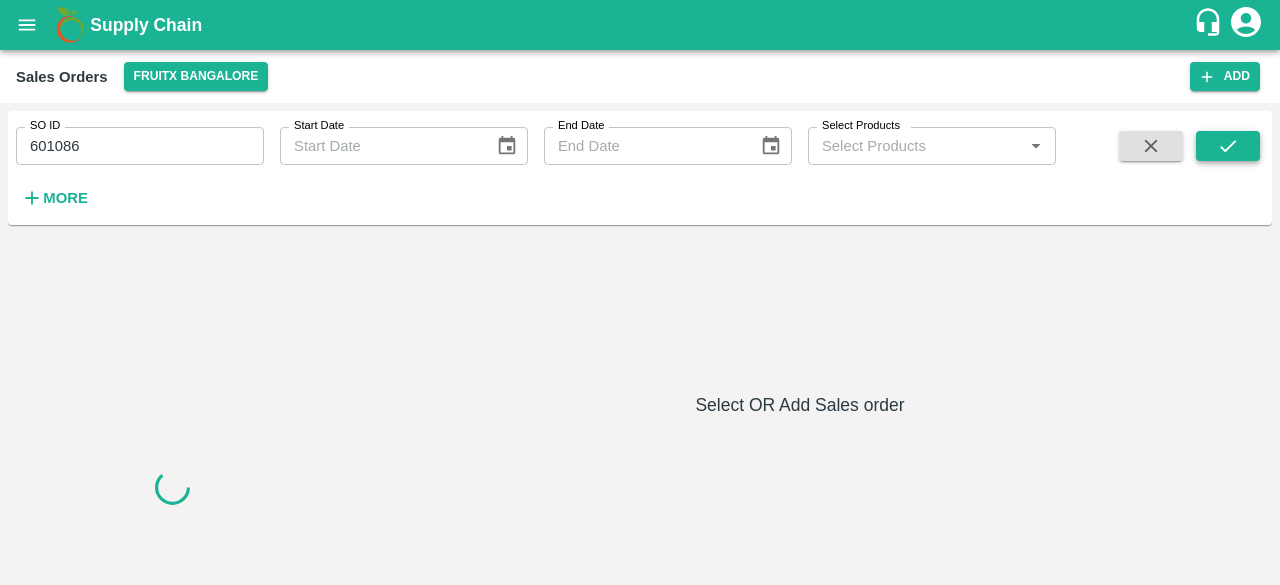 click 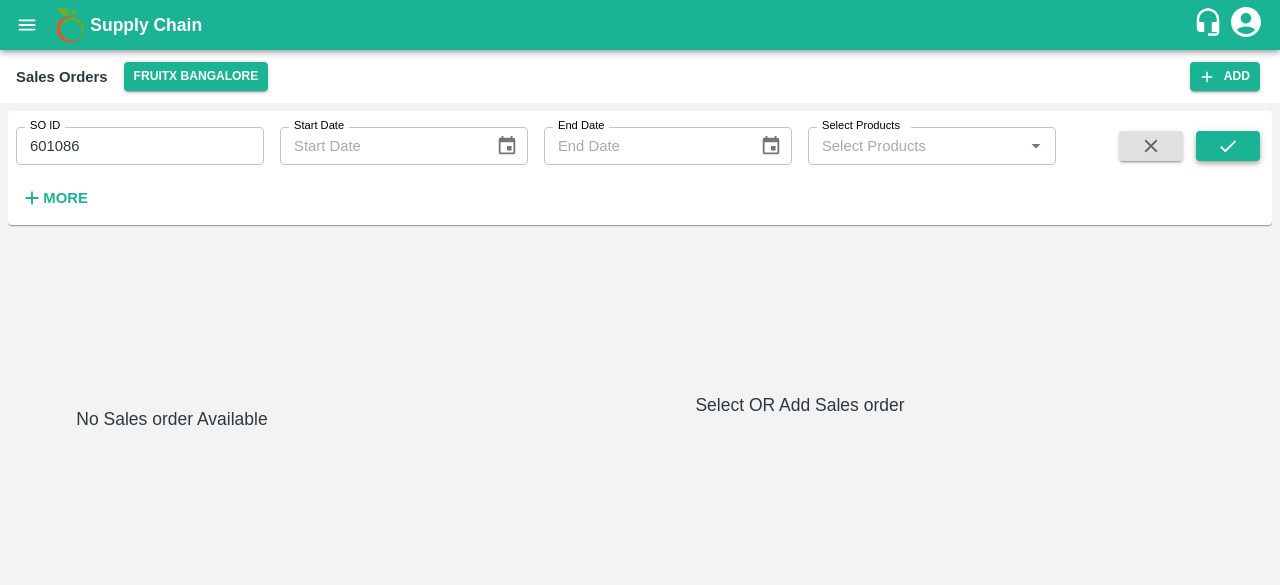 click 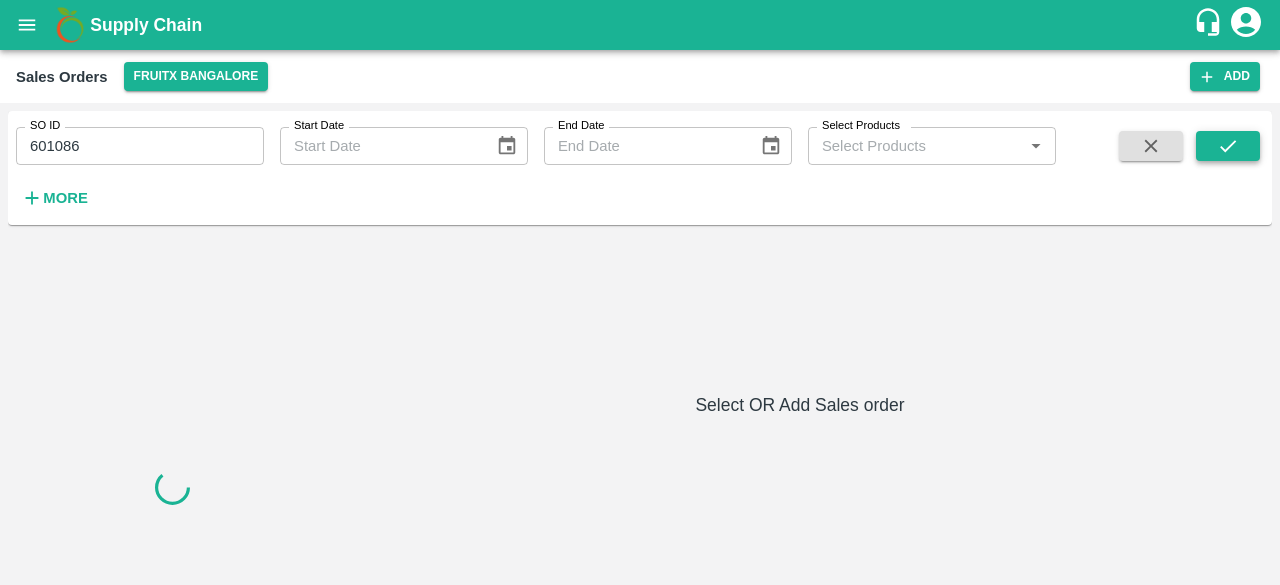 click 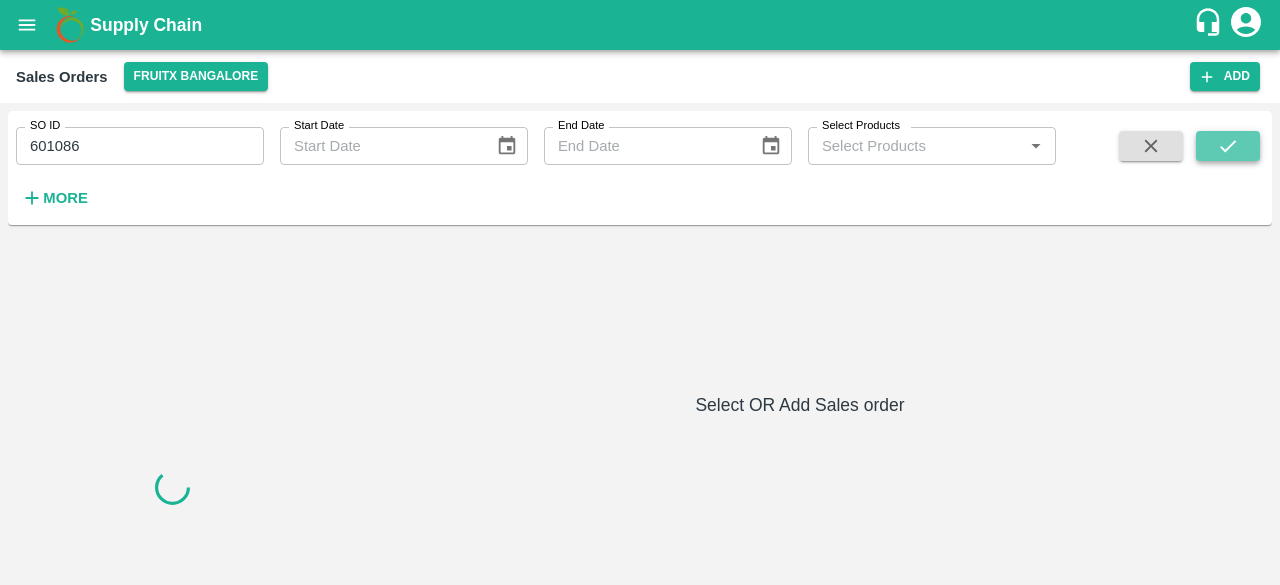 click 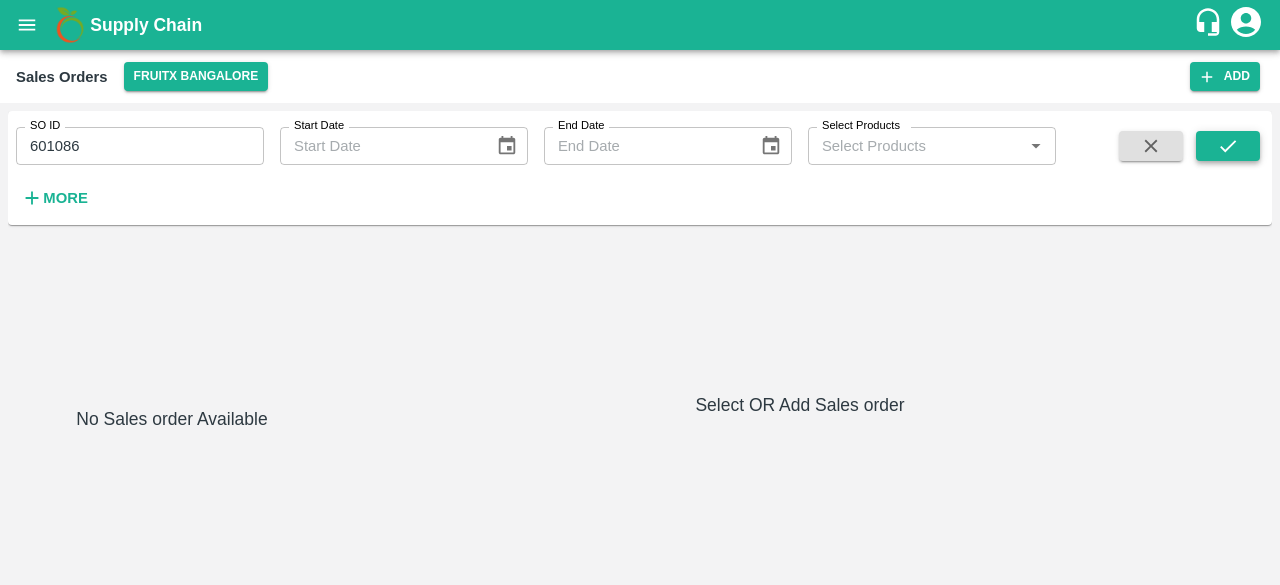 click 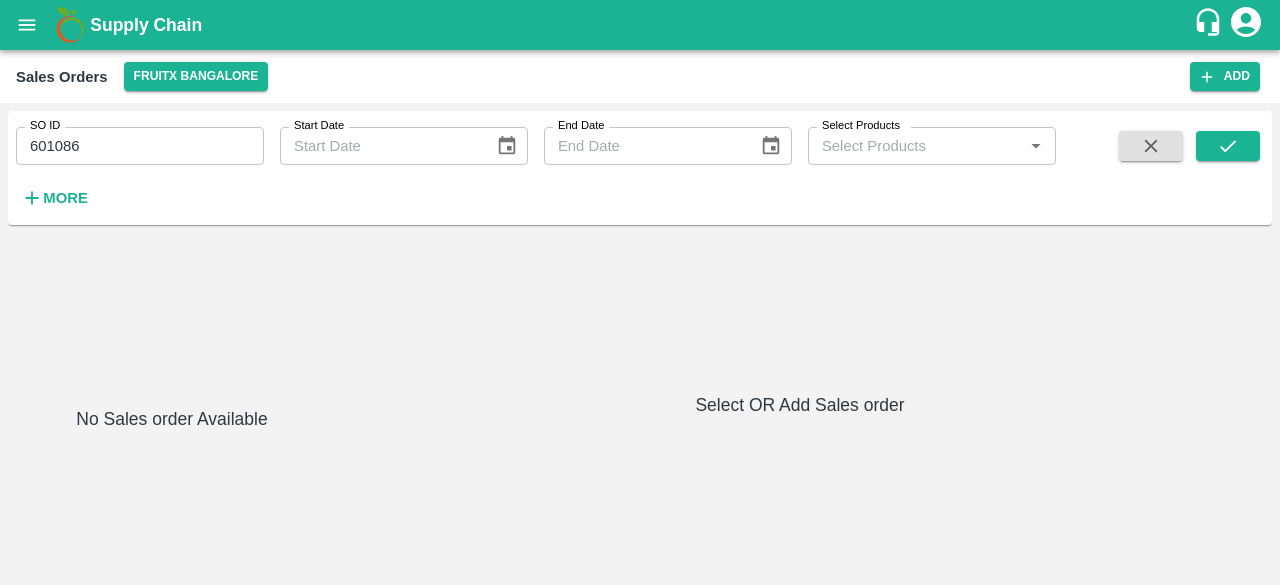 click 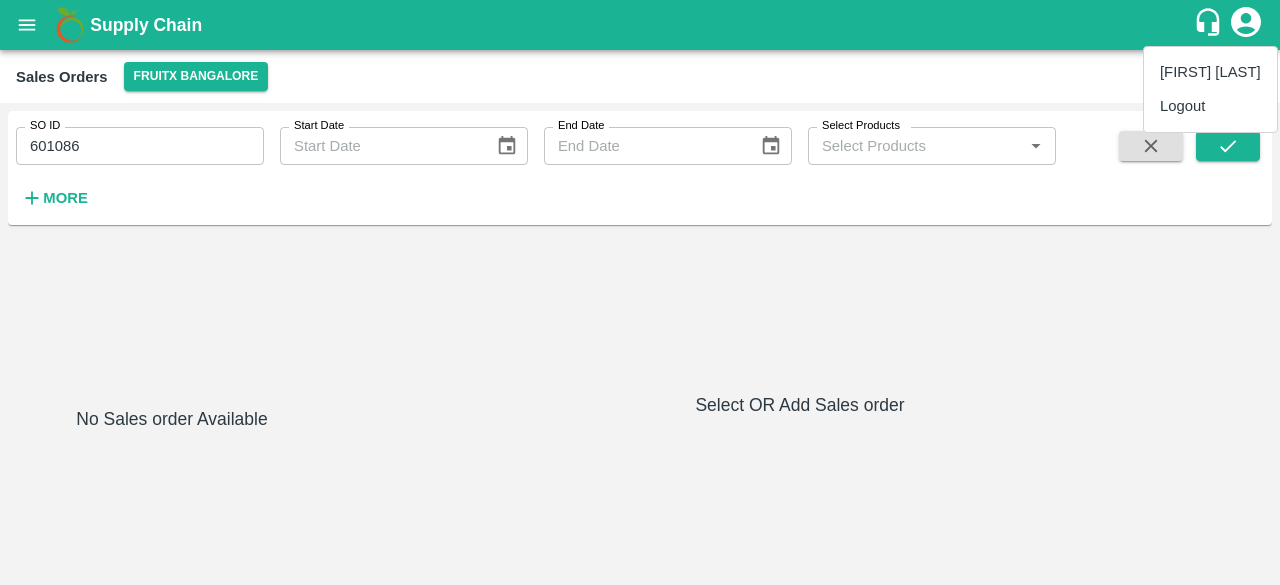 click at bounding box center [640, 292] 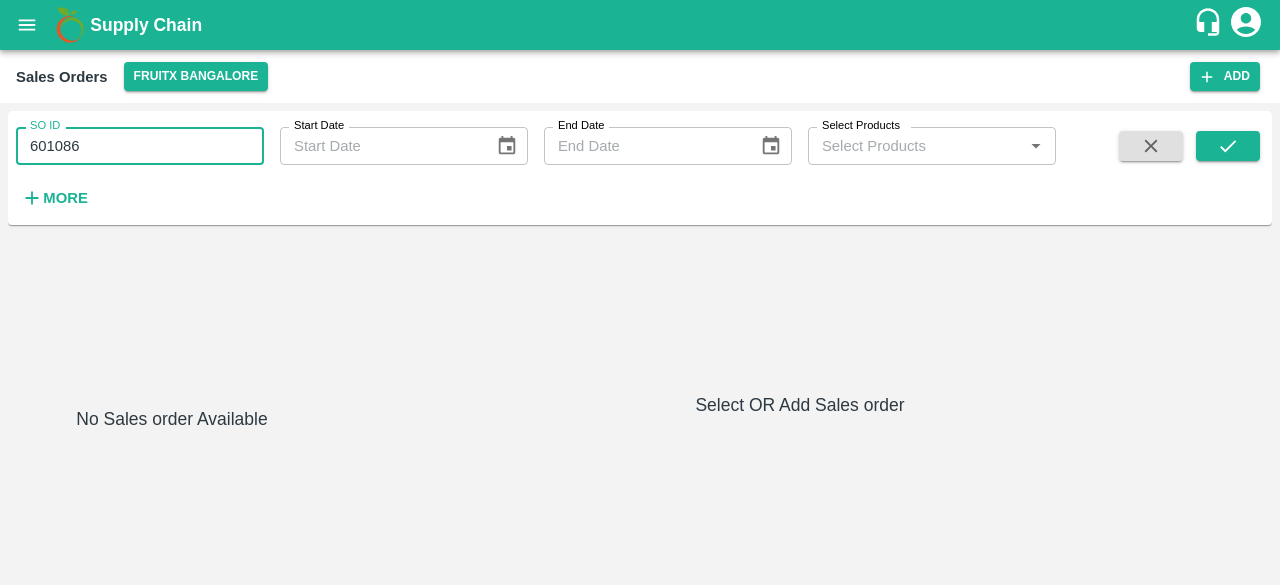 click on "601086" at bounding box center (140, 146) 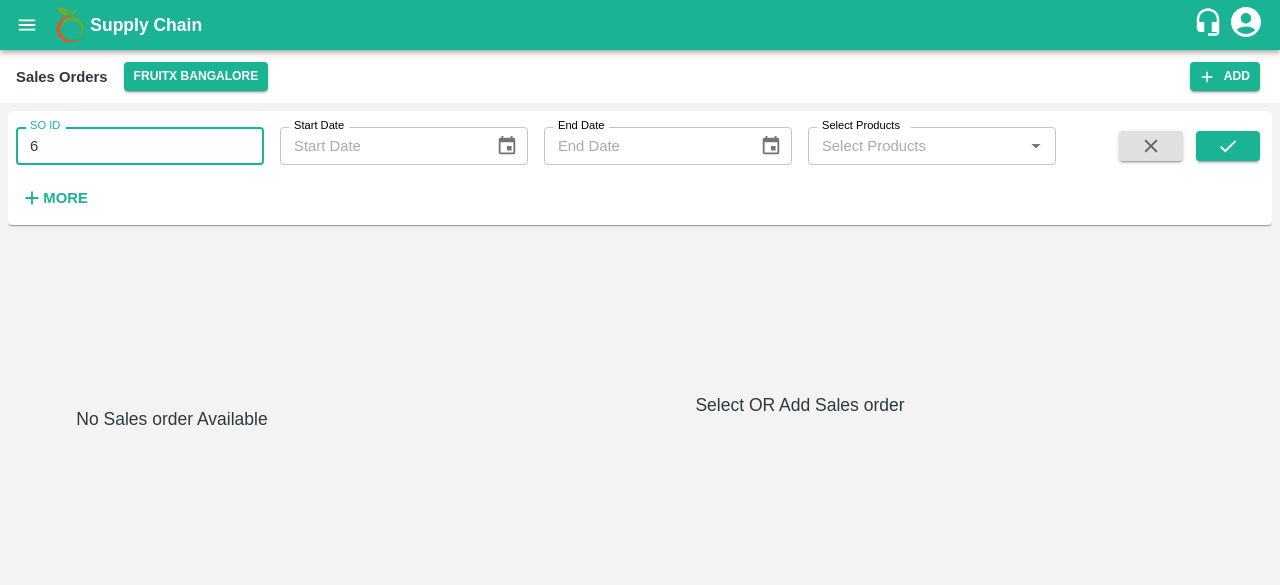 type on "6" 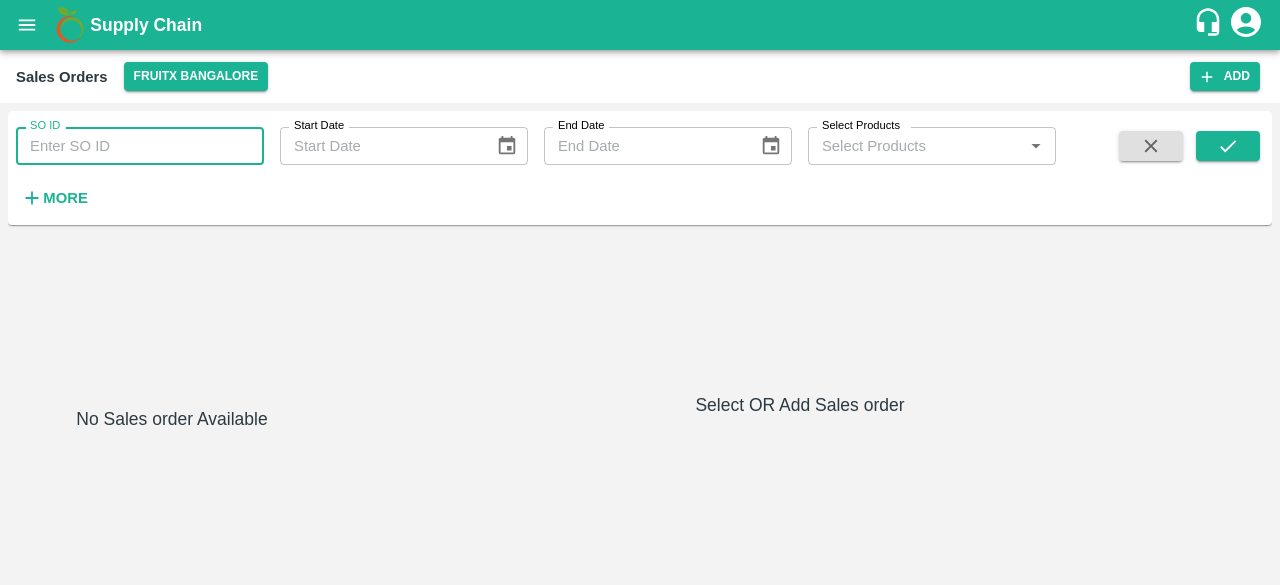 click on "Sales Orders FruitX Bangalore Add" at bounding box center [640, 76] 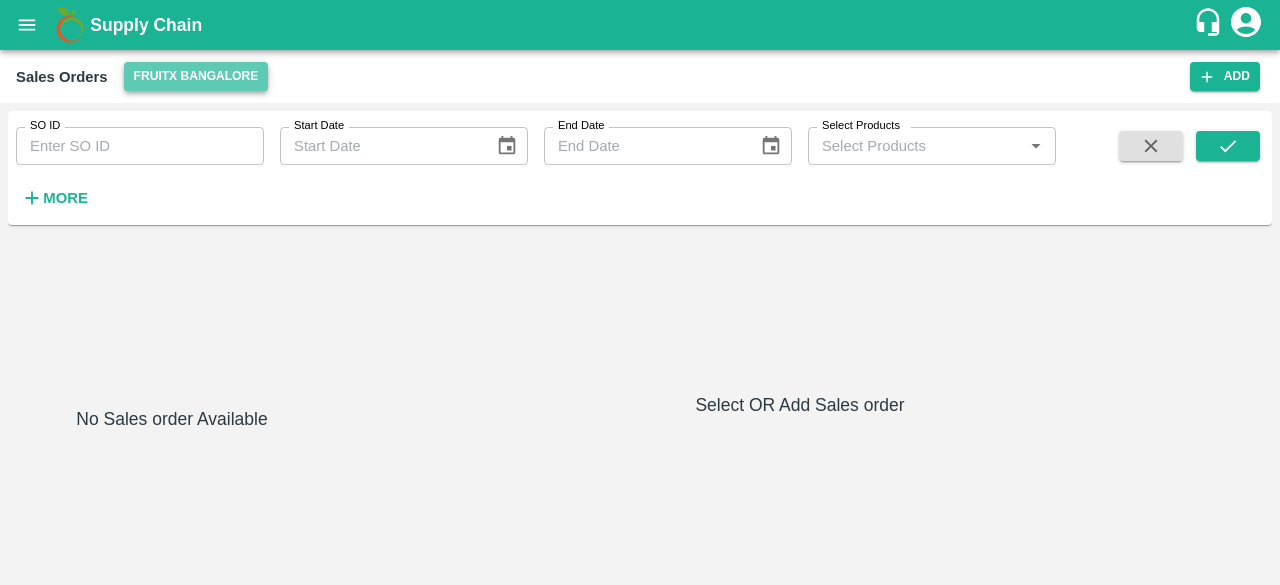 click on "FruitX Bangalore" at bounding box center [196, 76] 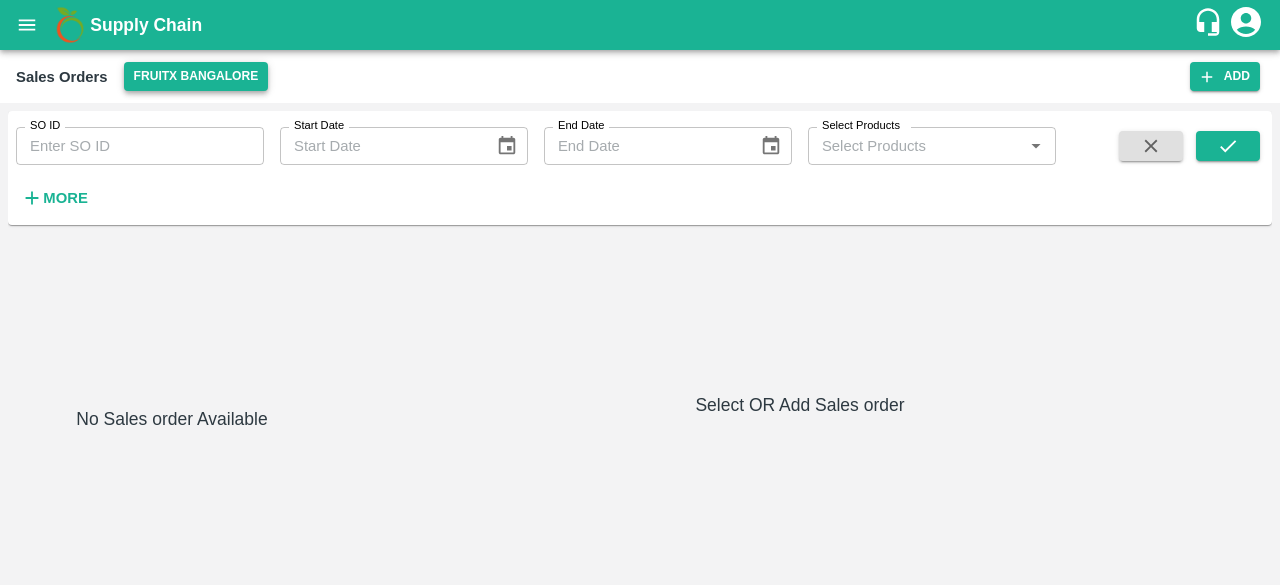 click on "FruitX Bangalore" at bounding box center (196, 76) 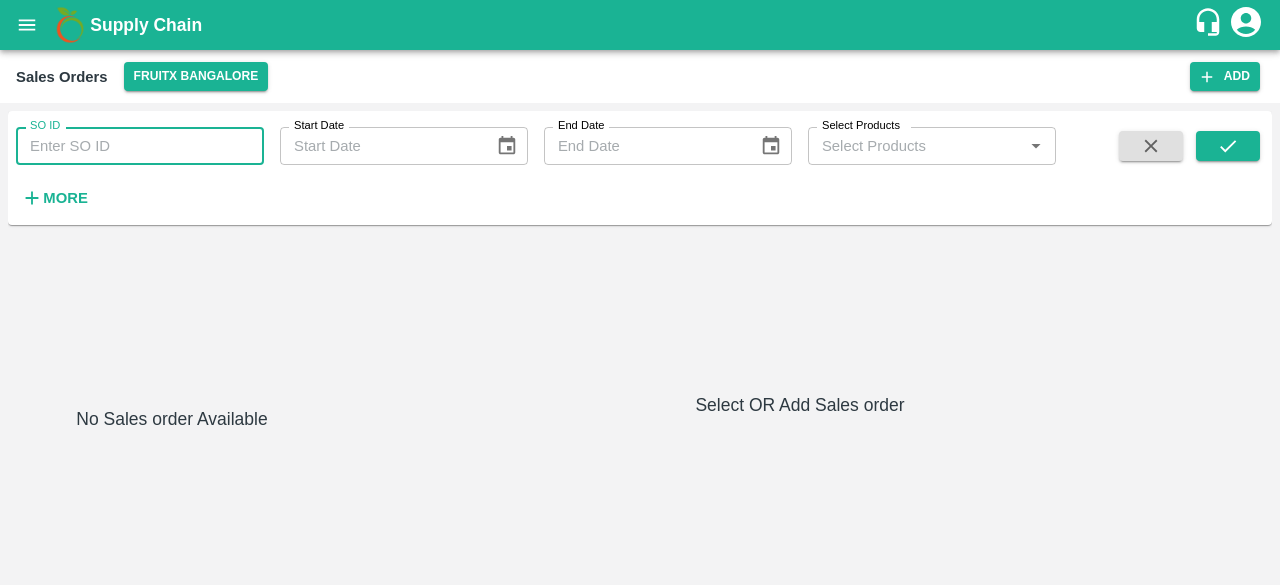 click on "SO ID" at bounding box center [140, 146] 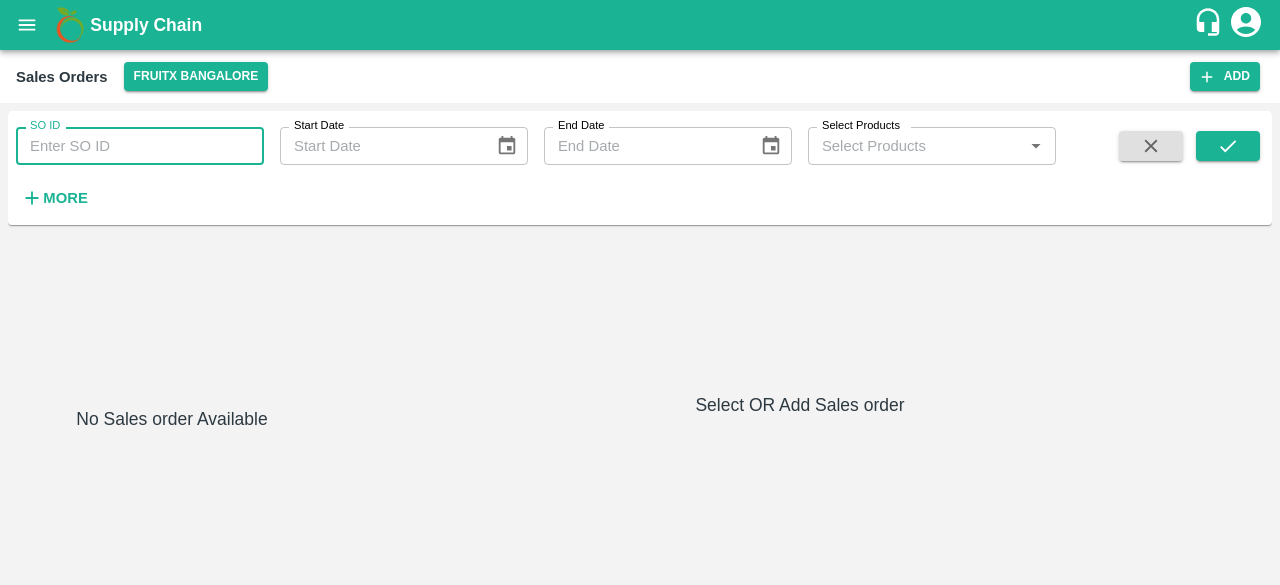 type on "601086" 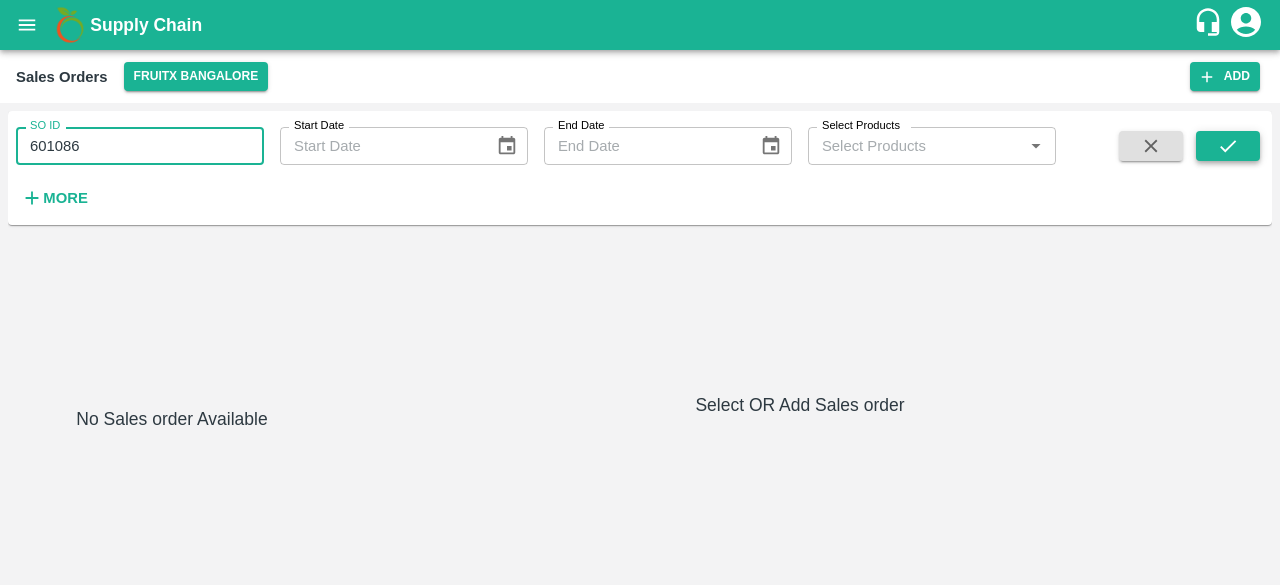 click 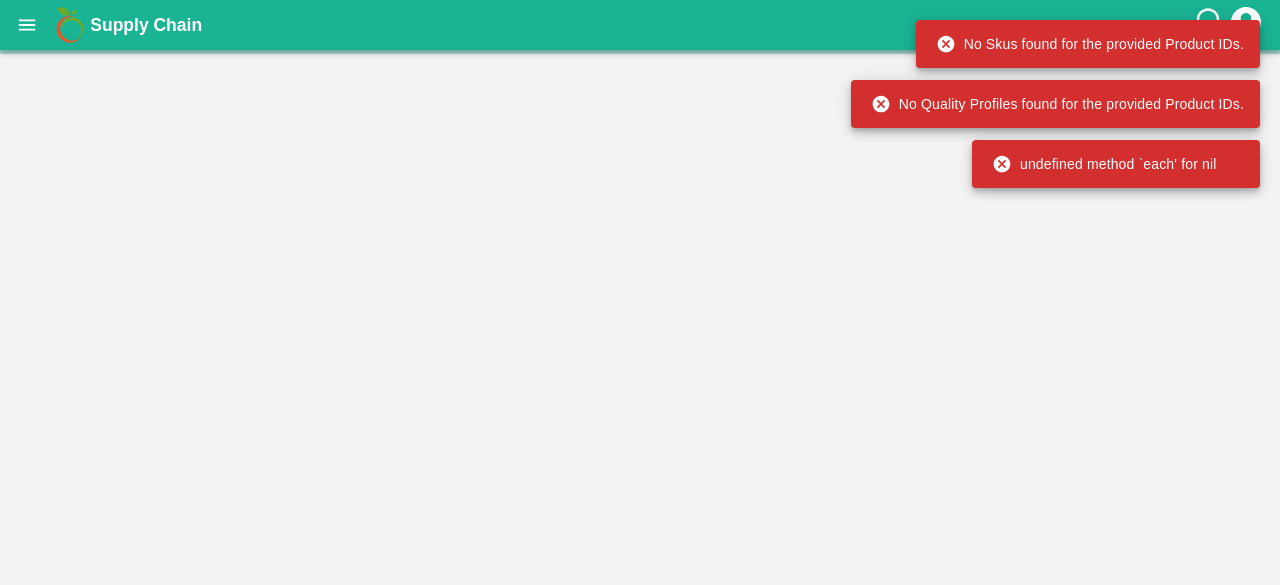 scroll, scrollTop: 0, scrollLeft: 0, axis: both 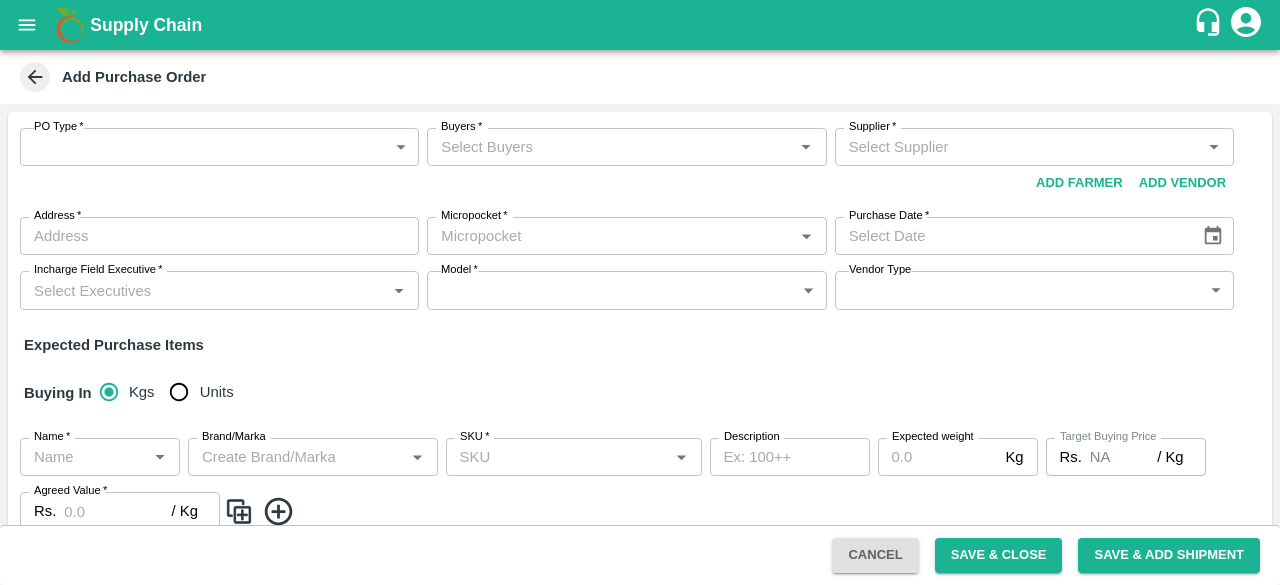 click 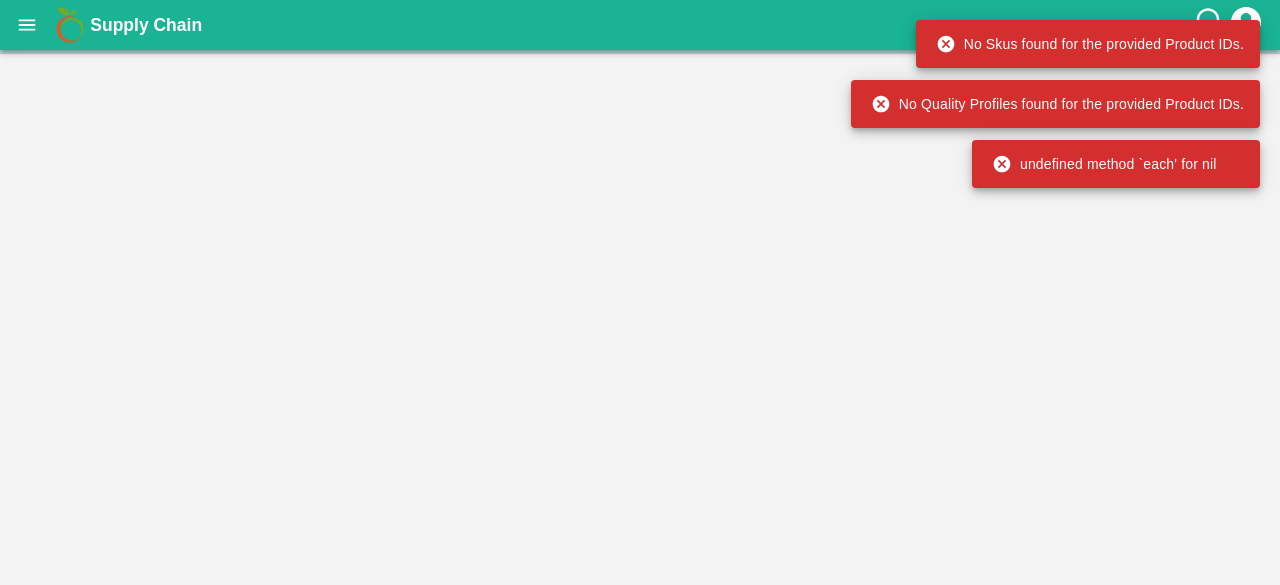 scroll, scrollTop: 0, scrollLeft: 0, axis: both 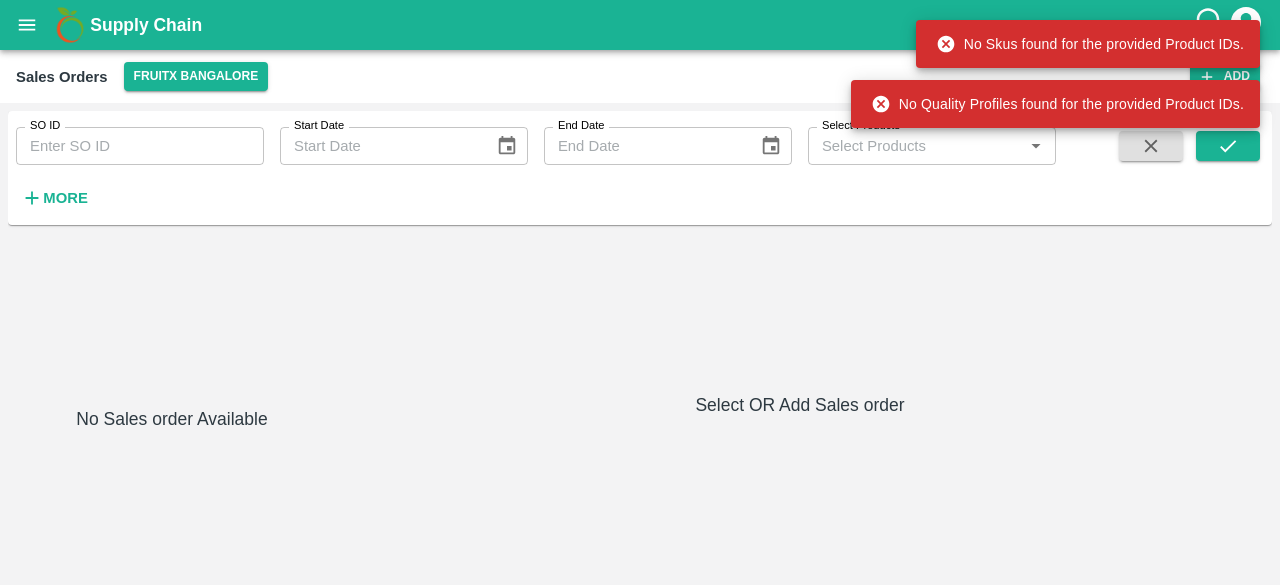 click 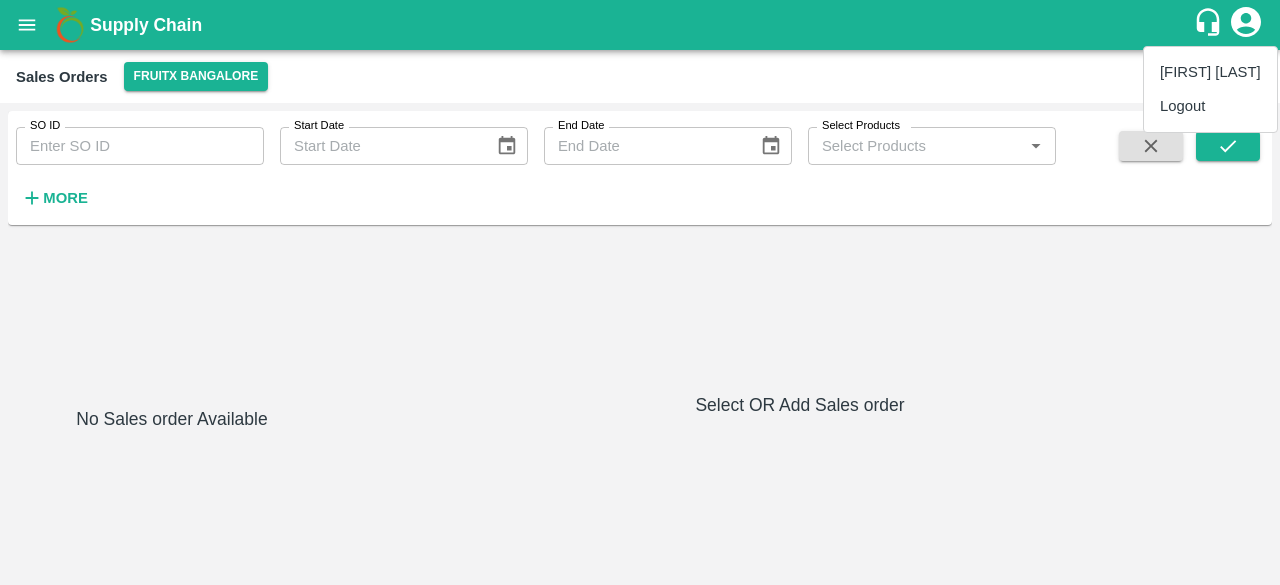 click on "Logout" at bounding box center (1210, 106) 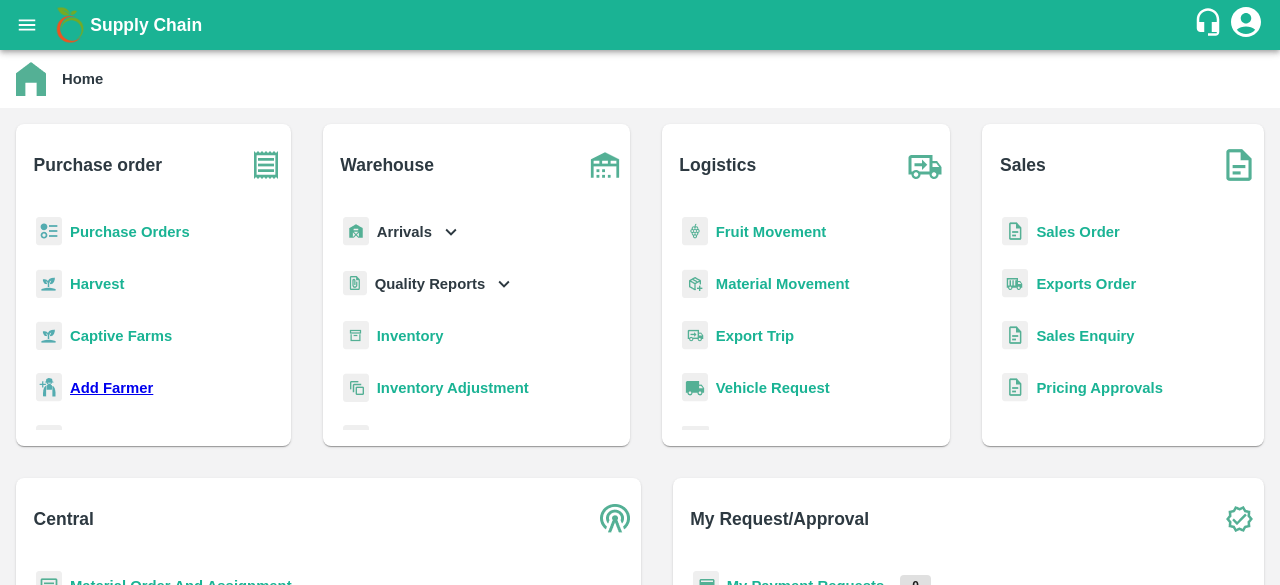scroll, scrollTop: 230, scrollLeft: 0, axis: vertical 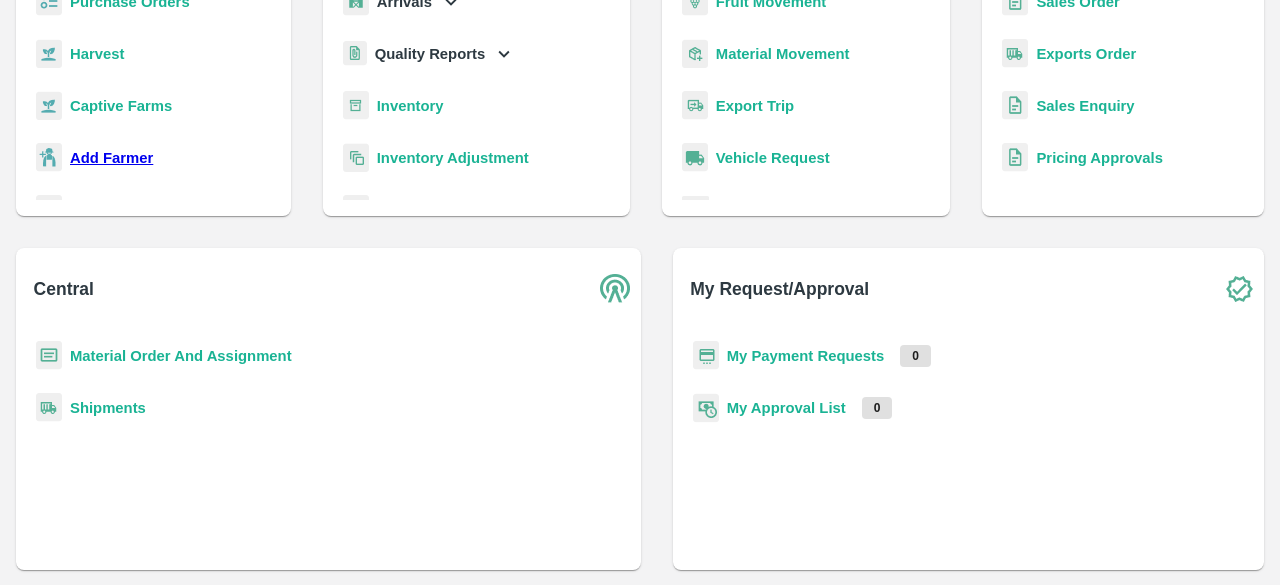 click on "Sales Order" at bounding box center (1077, 2) 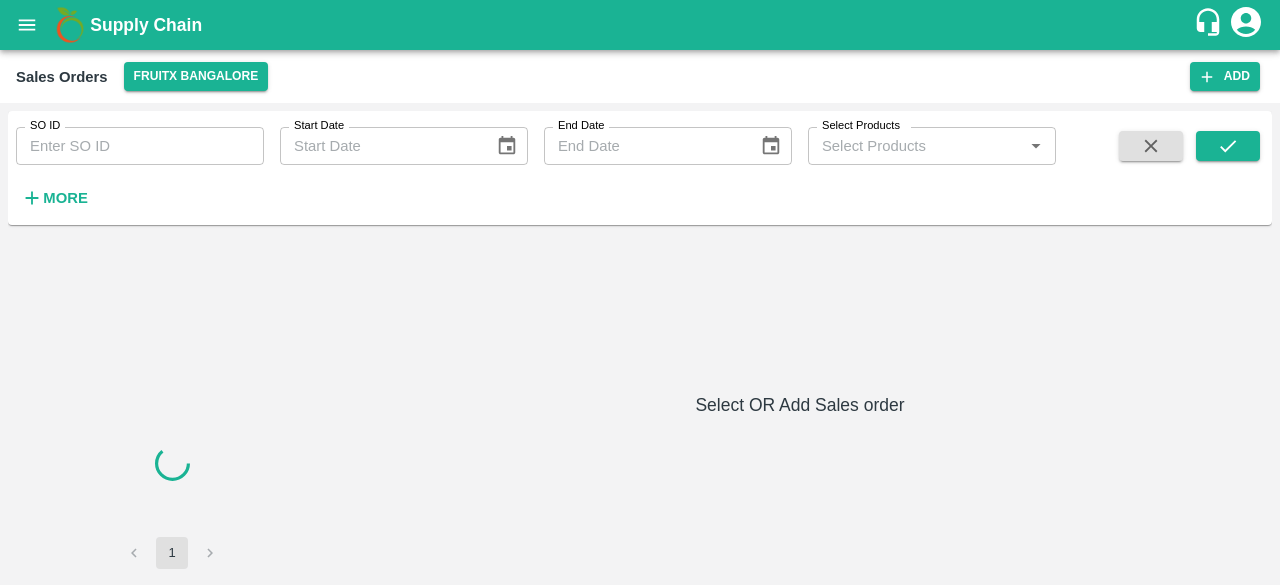 scroll, scrollTop: 0, scrollLeft: 0, axis: both 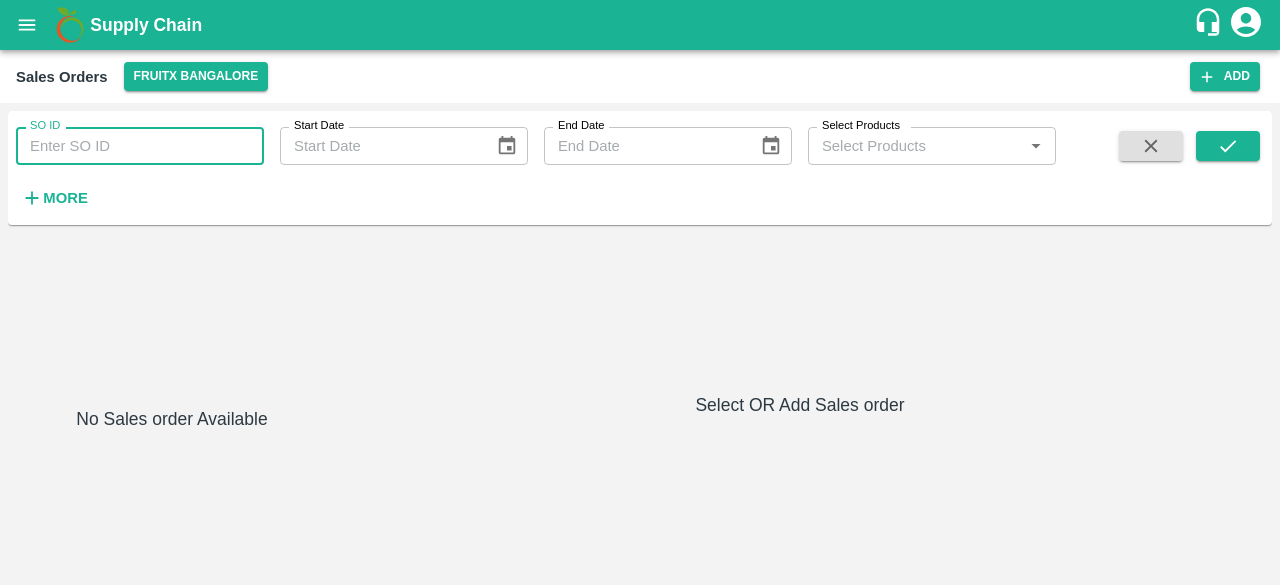 click on "SO ID" at bounding box center [140, 146] 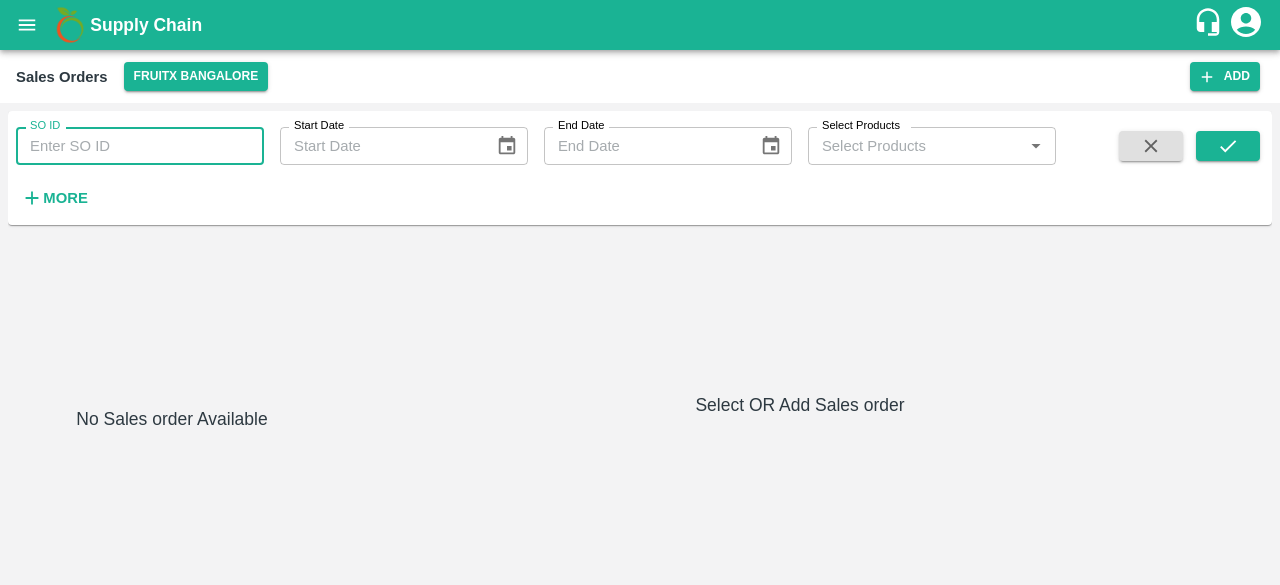 type on "601086" 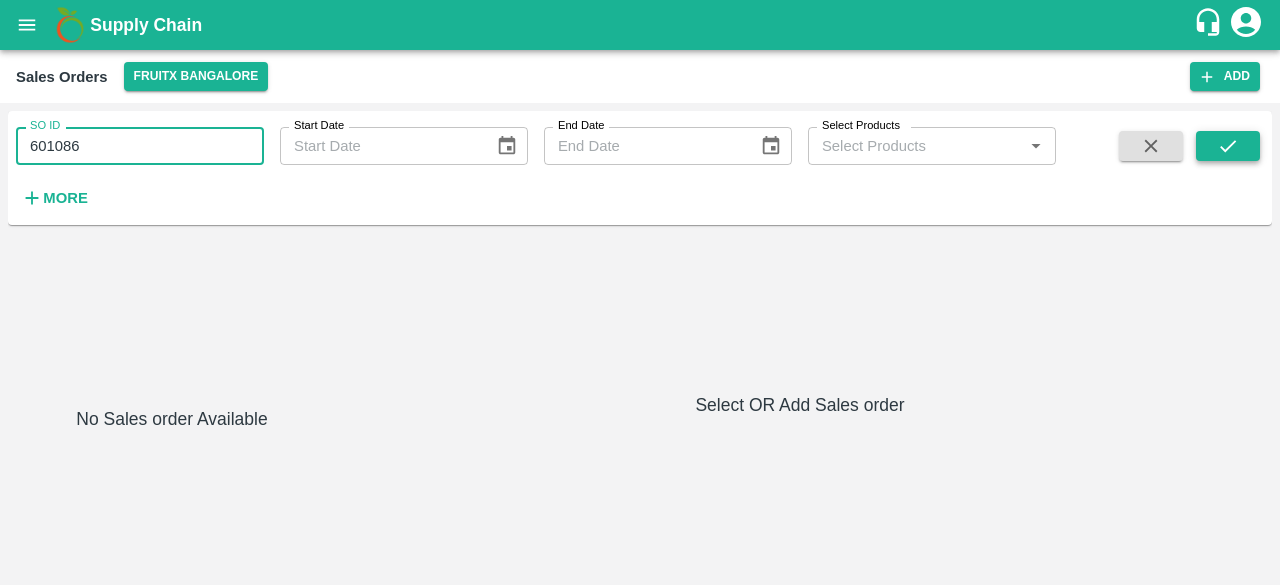 click at bounding box center [1228, 146] 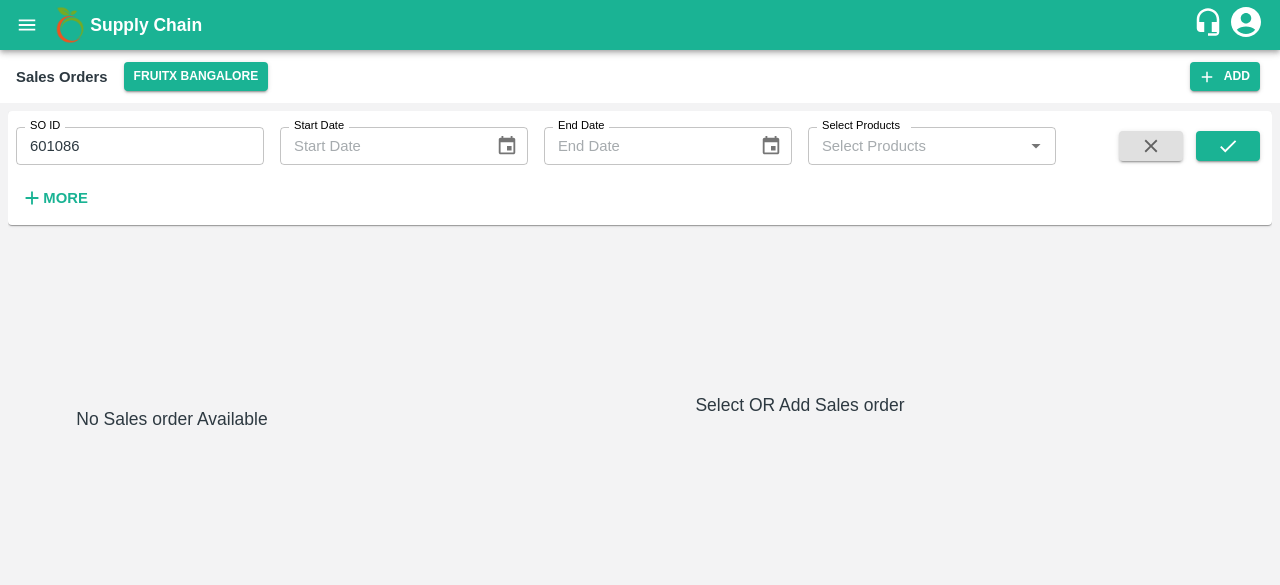 click on "More" at bounding box center [65, 198] 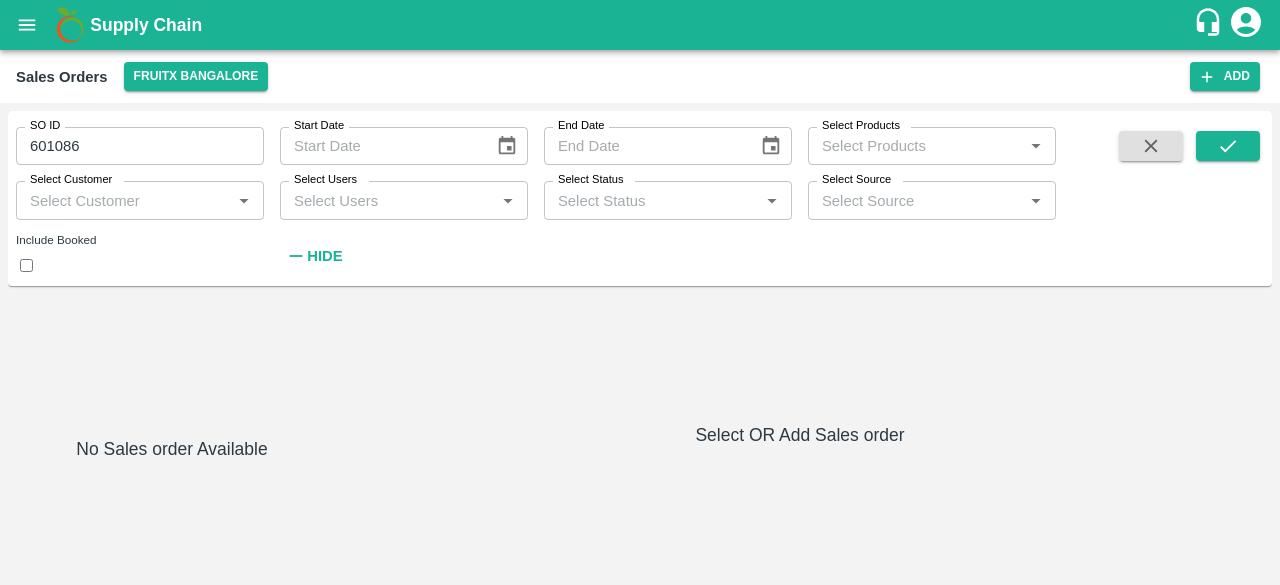 click on "Select Status" at bounding box center (651, 200) 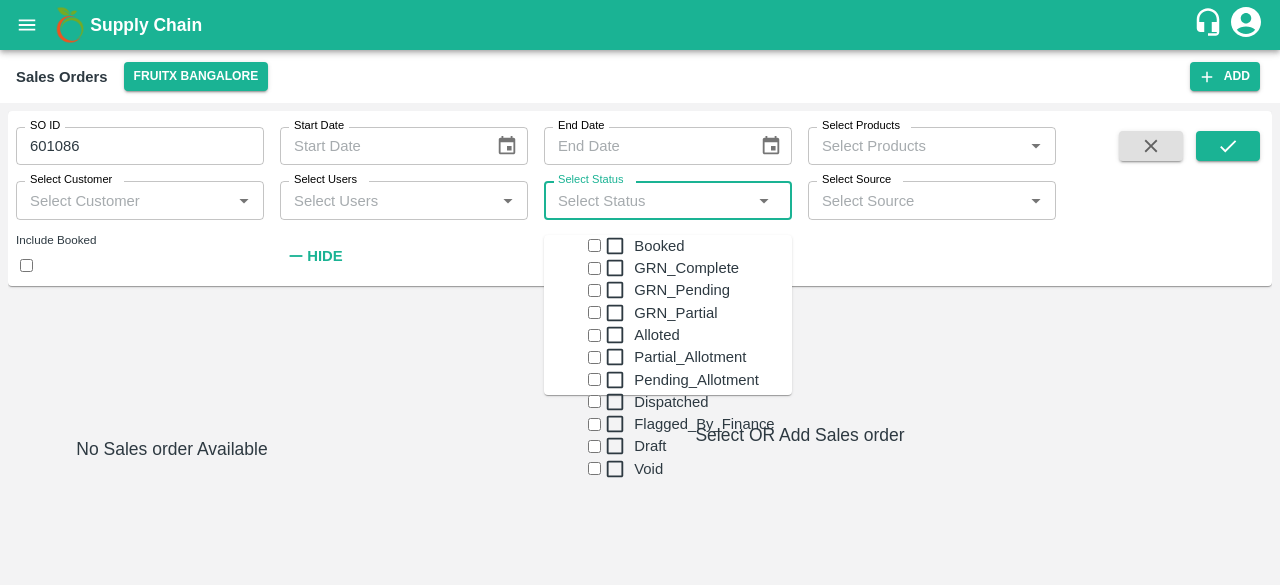 scroll, scrollTop: 400, scrollLeft: 0, axis: vertical 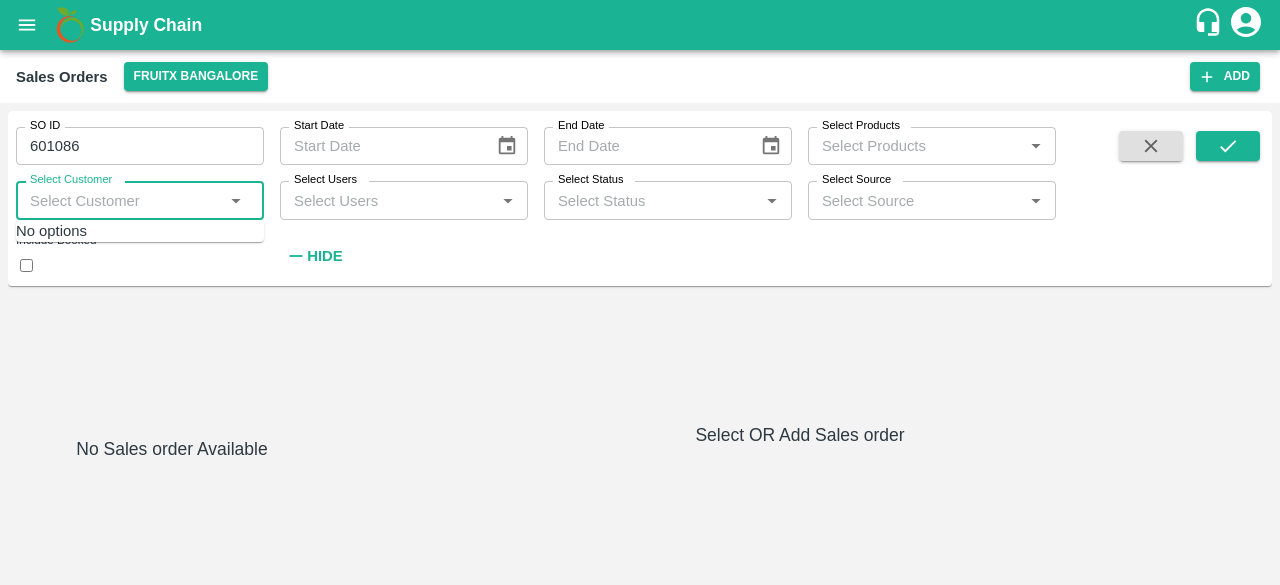 click on "Select Customer" at bounding box center [123, 200] 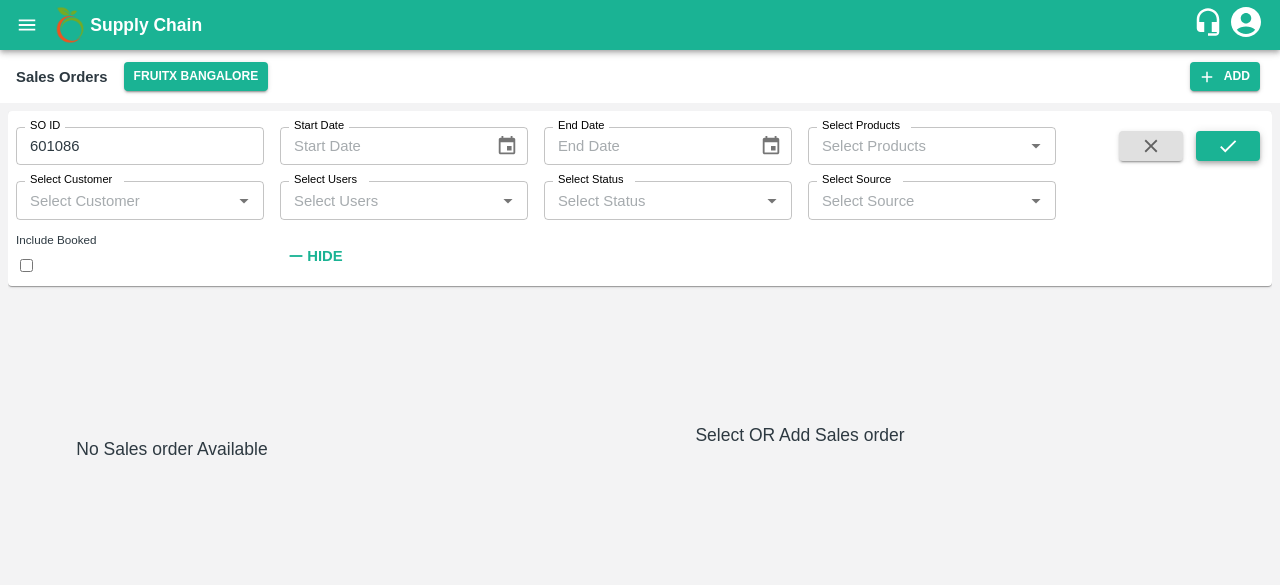 click 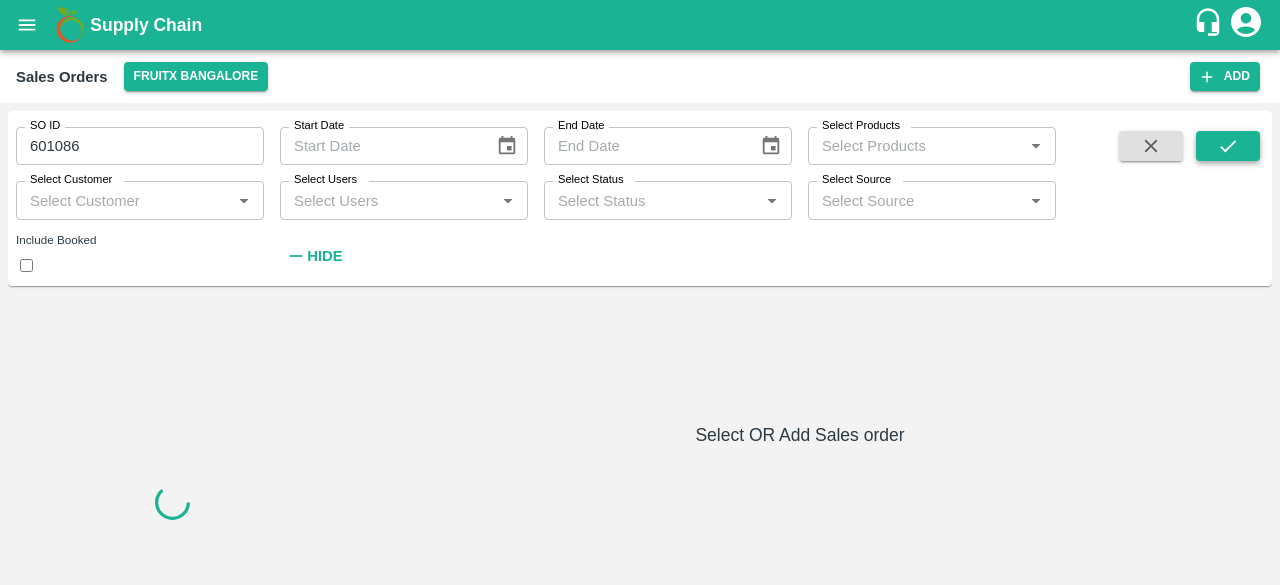click 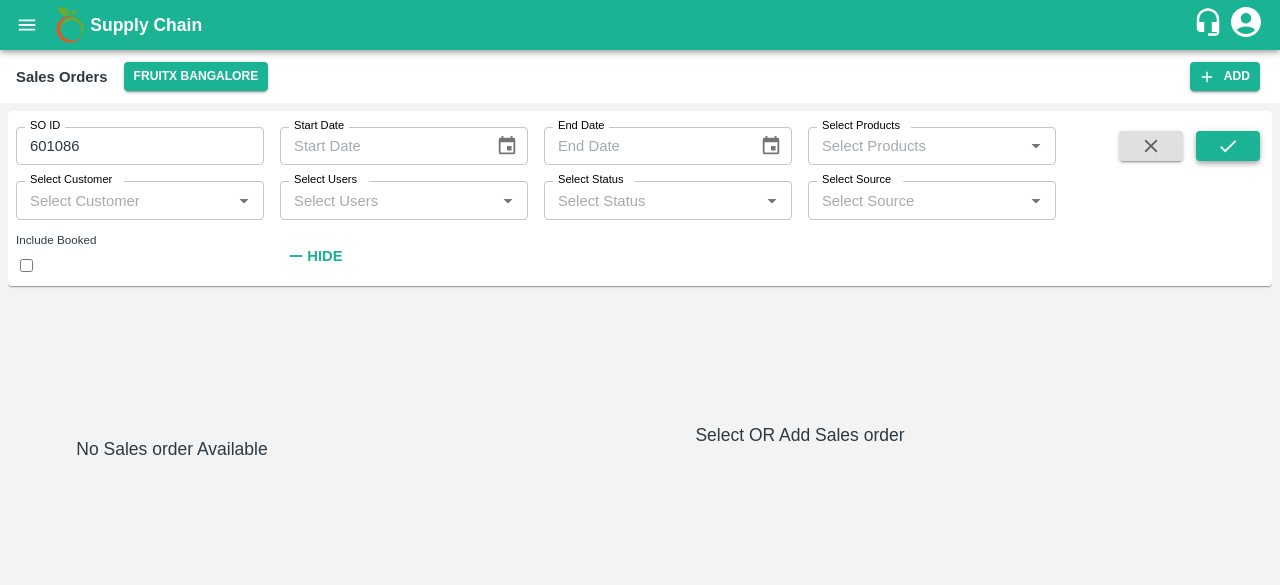 click 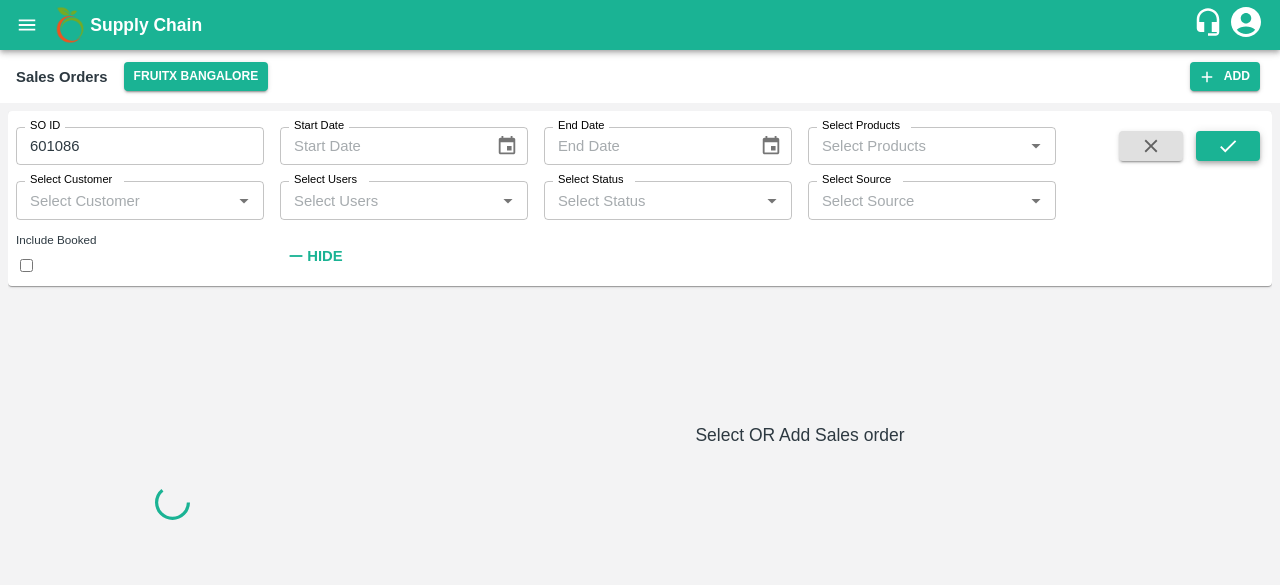 click 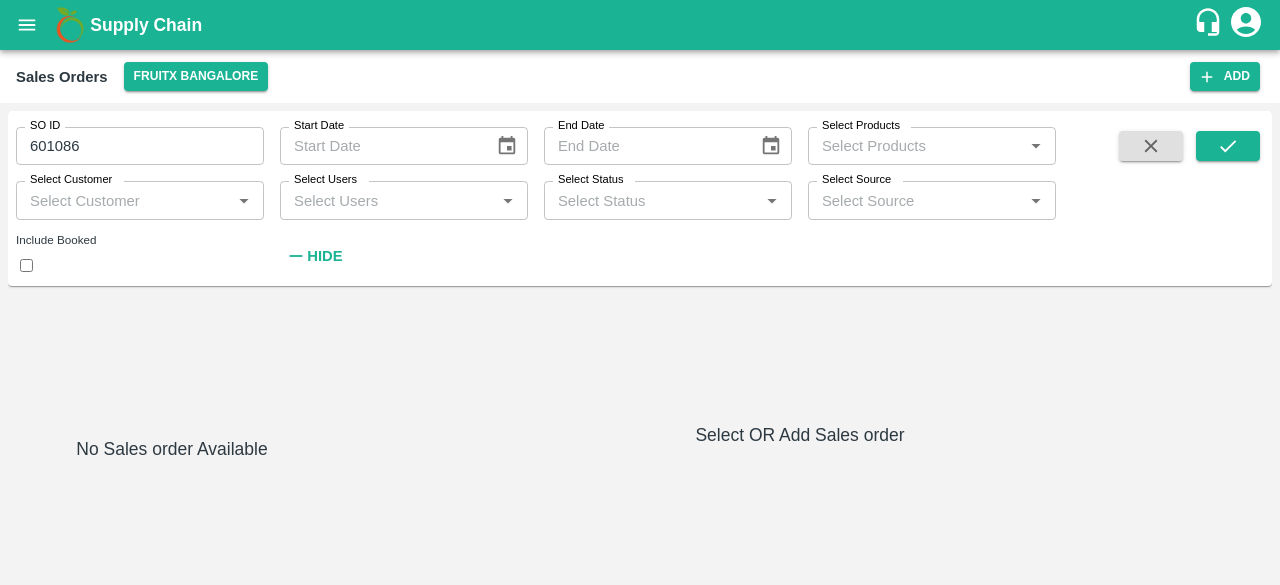 click at bounding box center [27, 25] 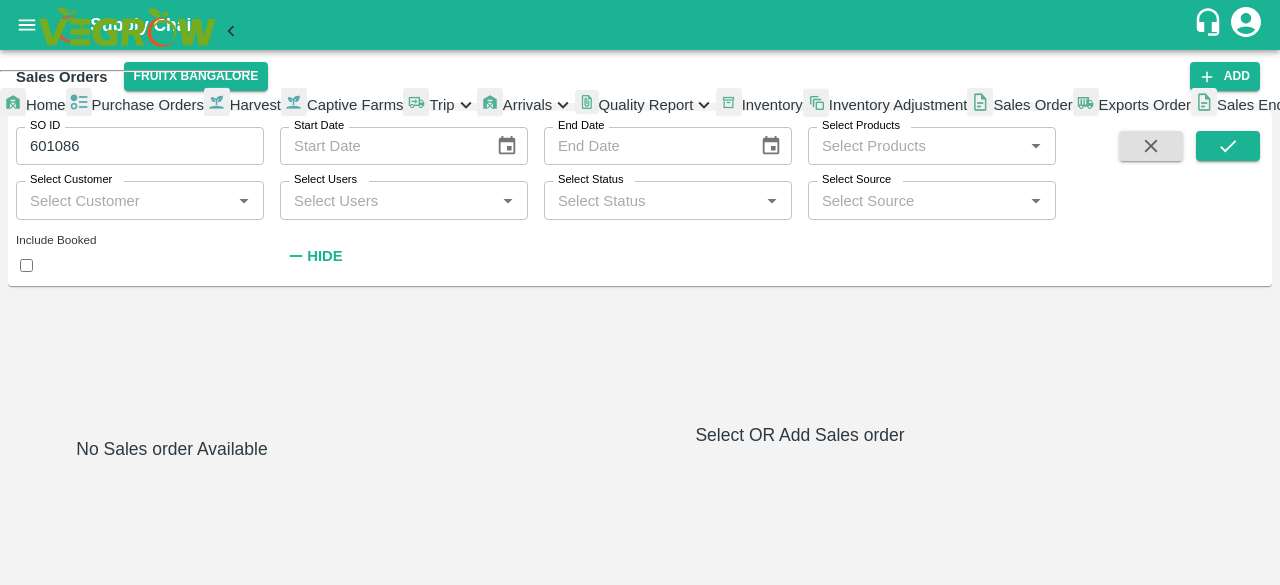 click on "Purchase Orders" at bounding box center [148, 105] 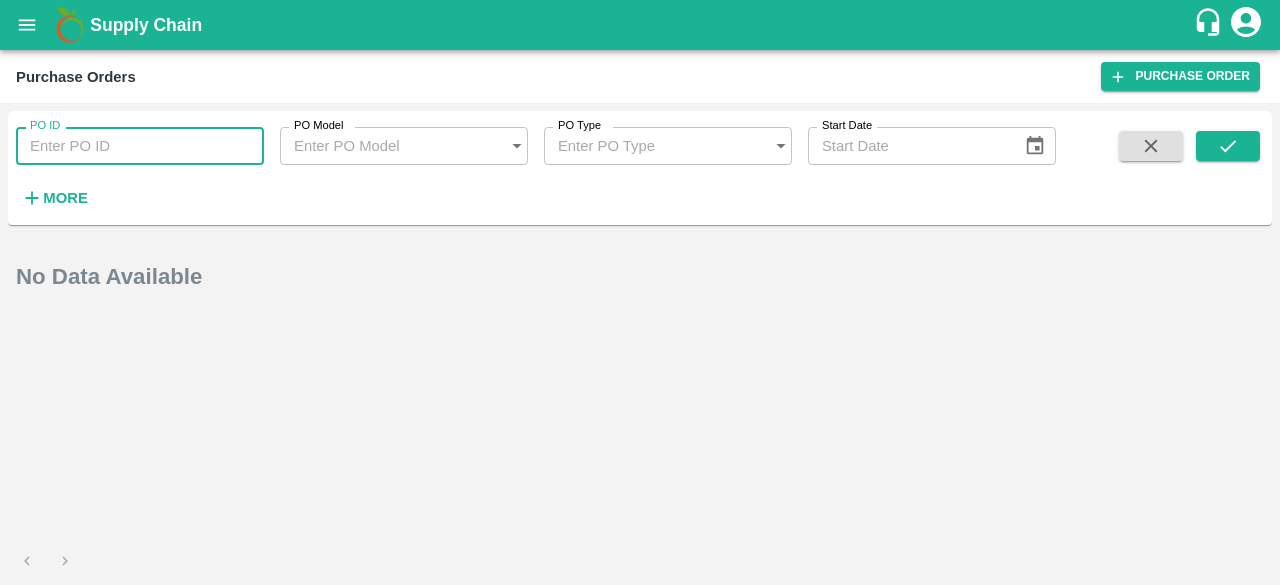 click on "PO ID" at bounding box center (140, 146) 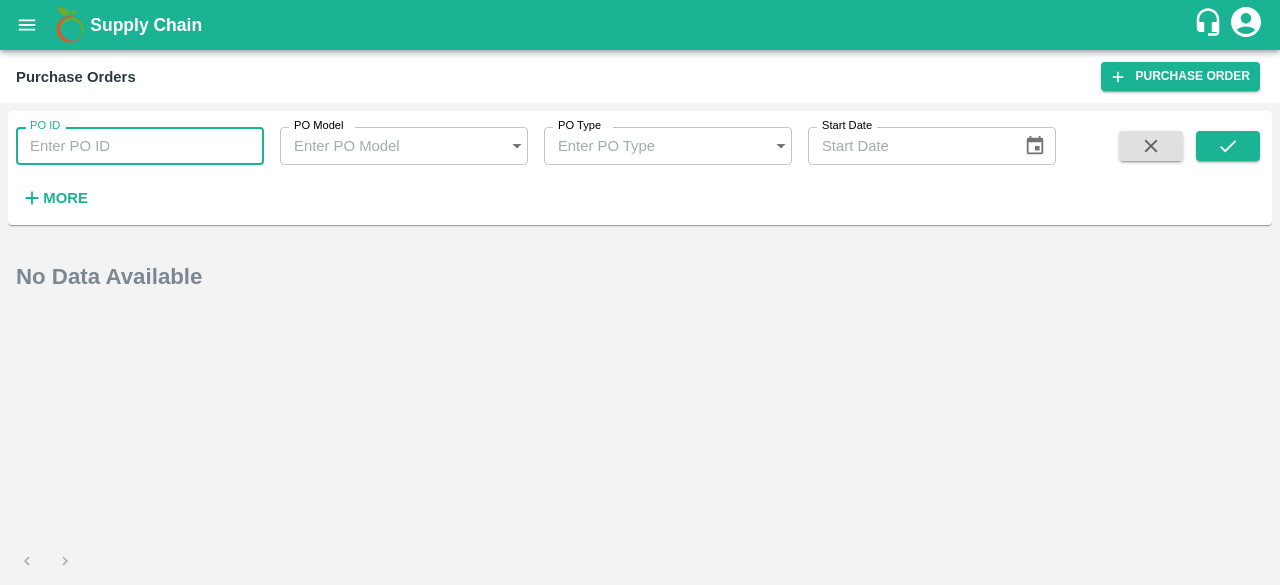 click on "No Data Available" at bounding box center (640, 389) 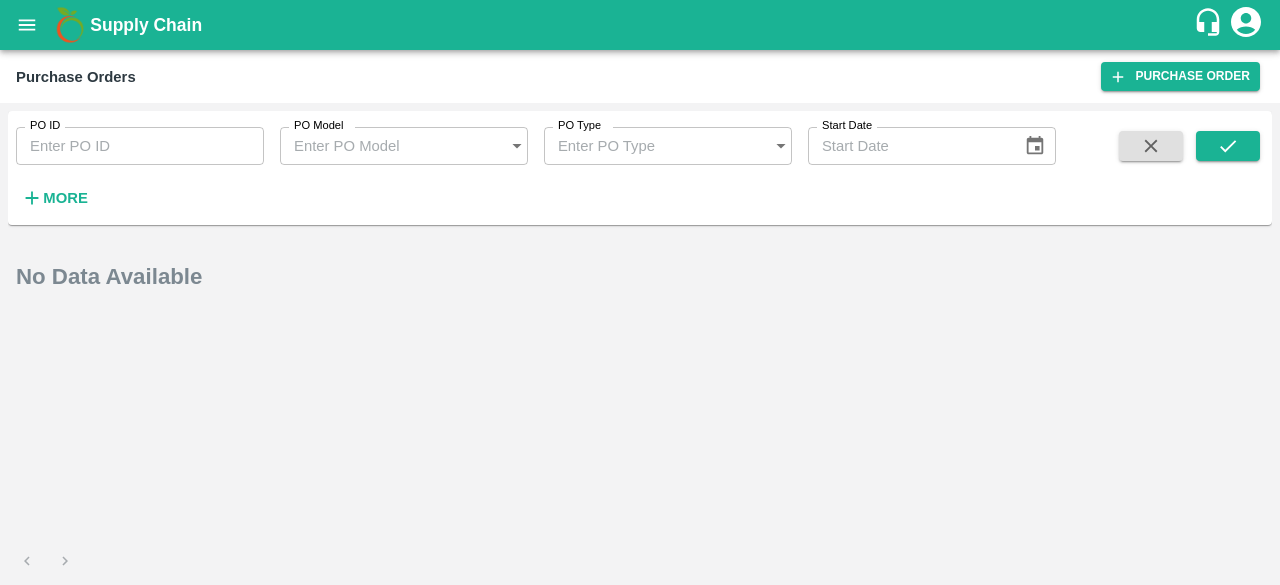 click 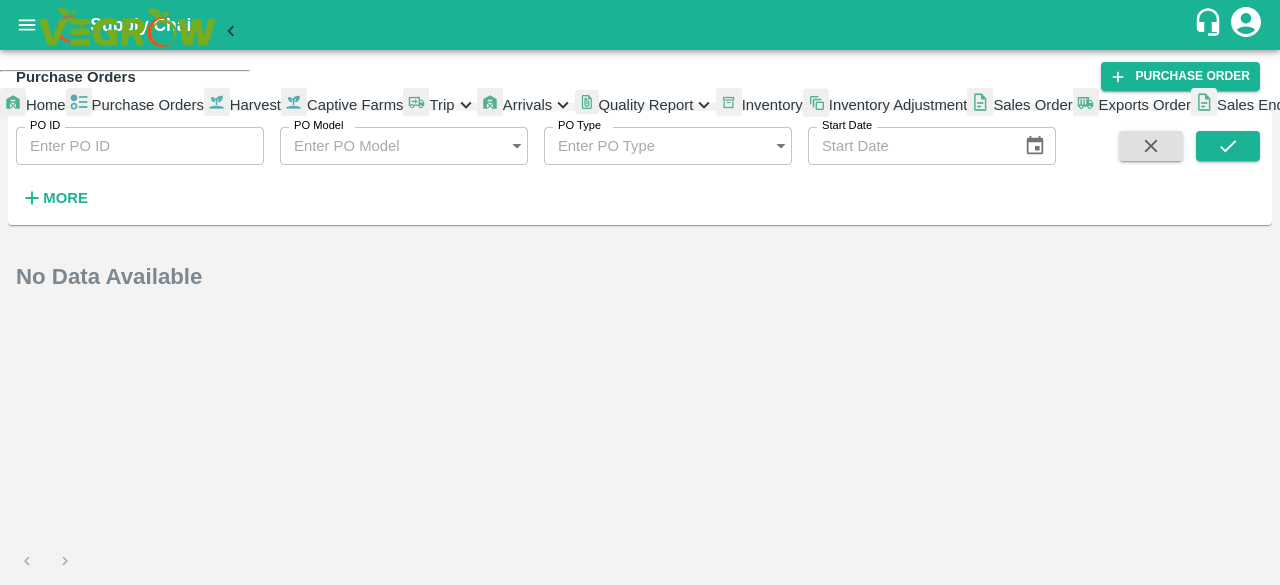click at bounding box center (13, 105) 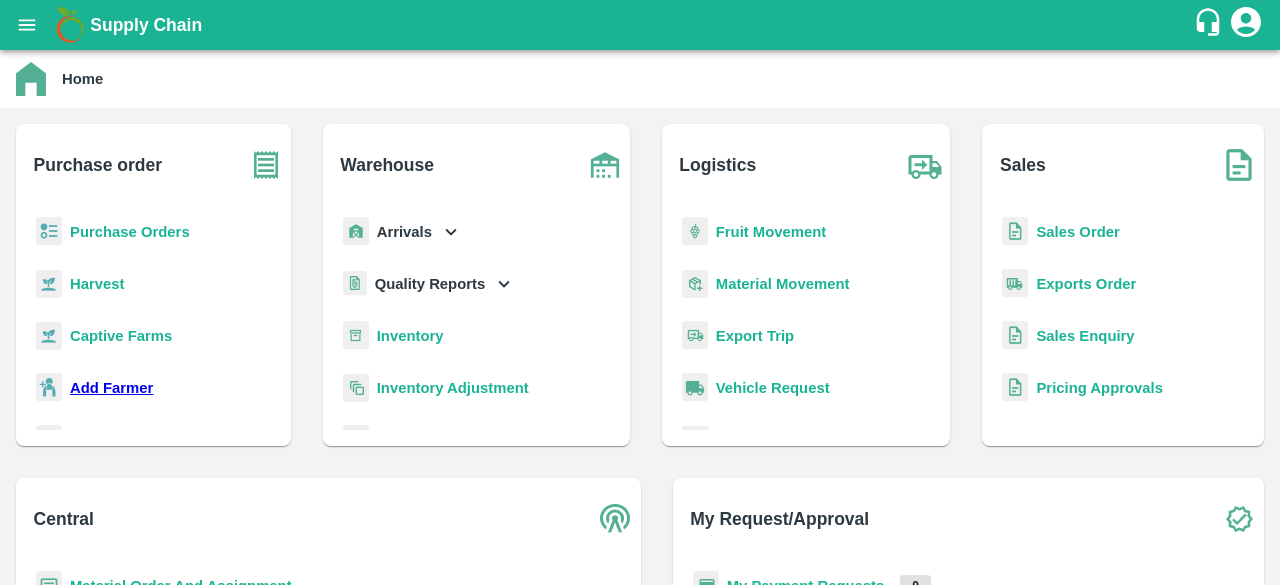 click on "Arrivals" at bounding box center [404, 232] 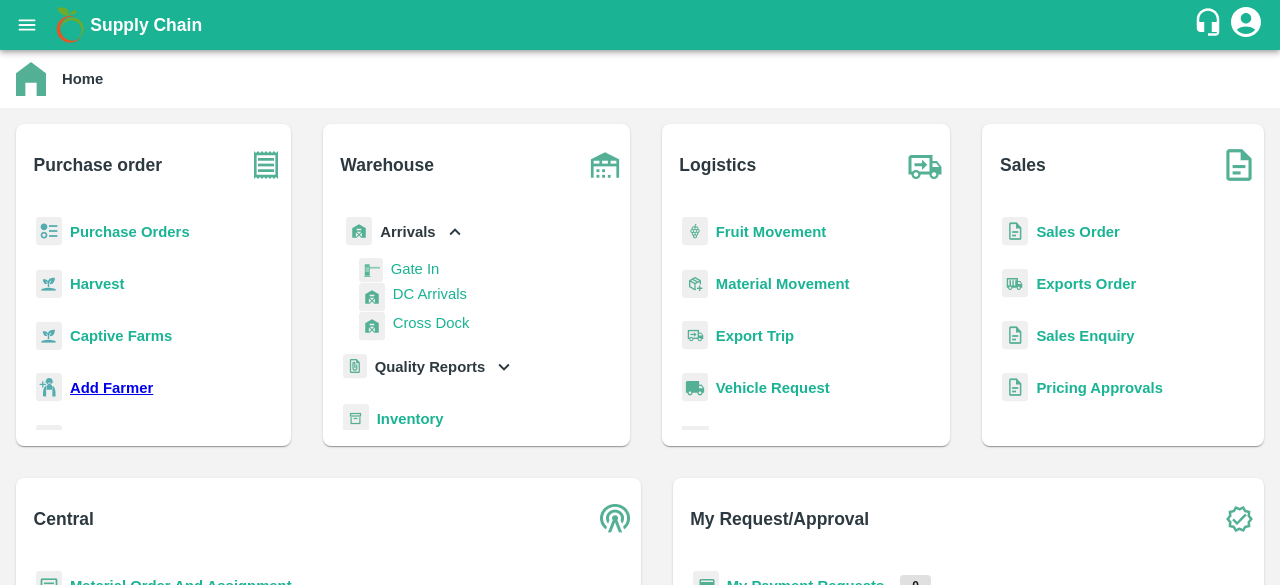 click on "DC Arrivals" at bounding box center [430, 294] 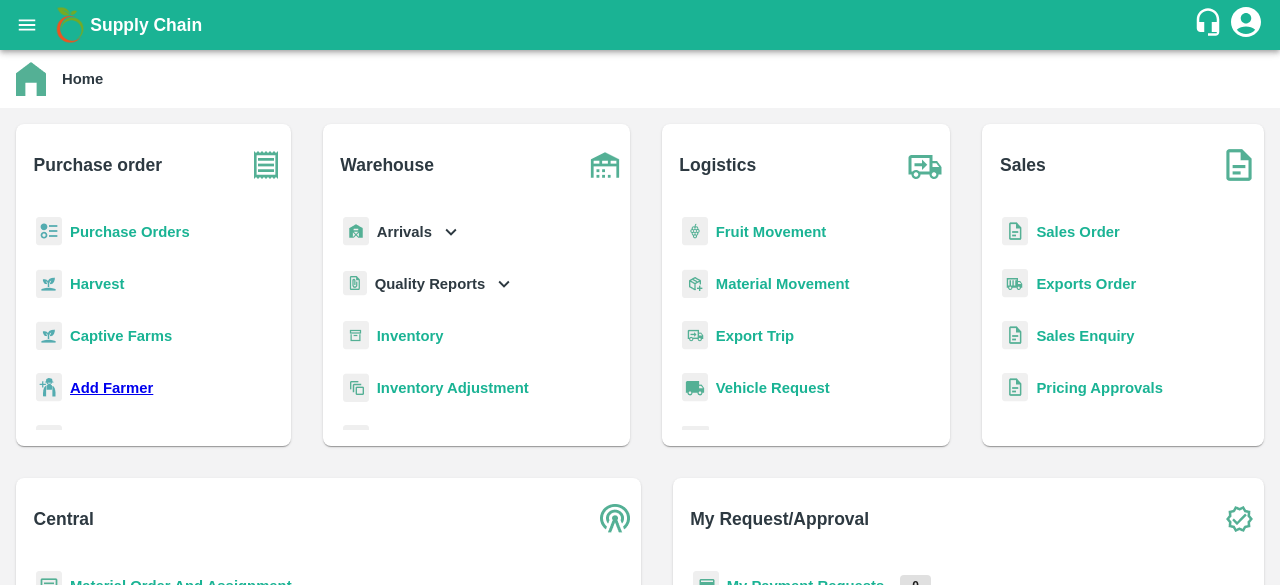 click on "Purchase Orders" at bounding box center [130, 232] 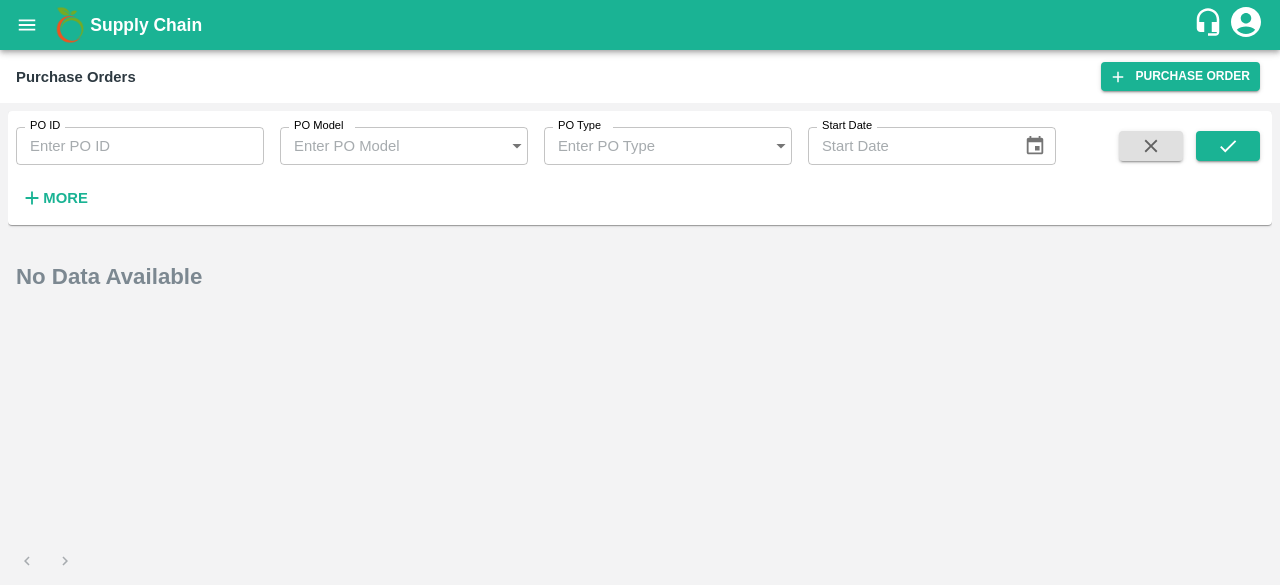 click on "PO ID" at bounding box center [140, 146] 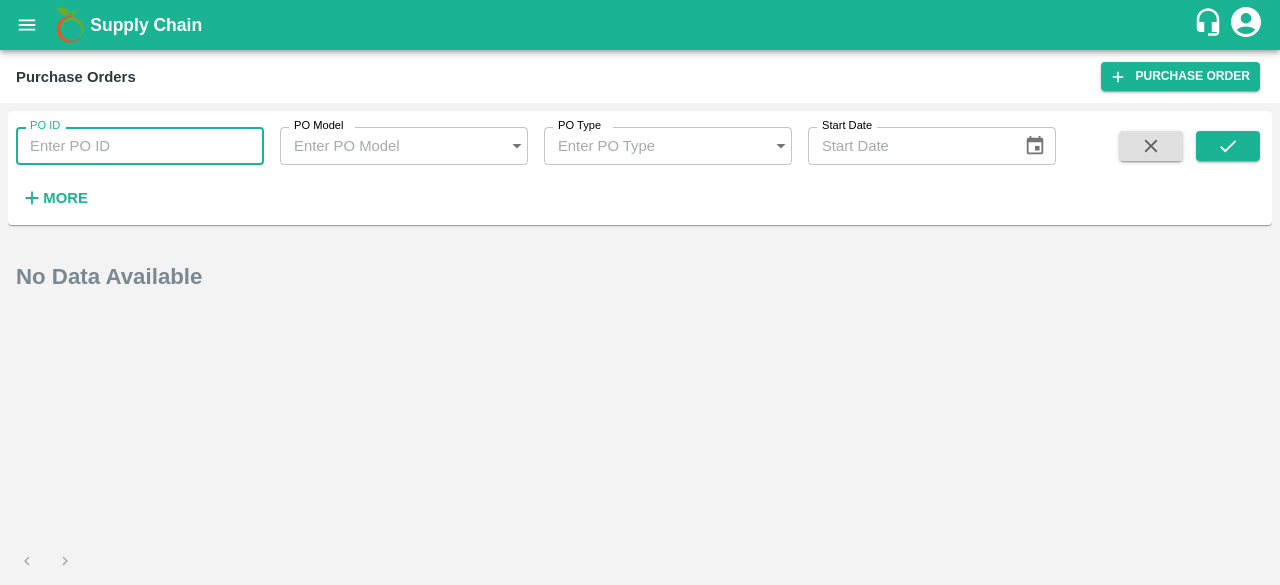 click 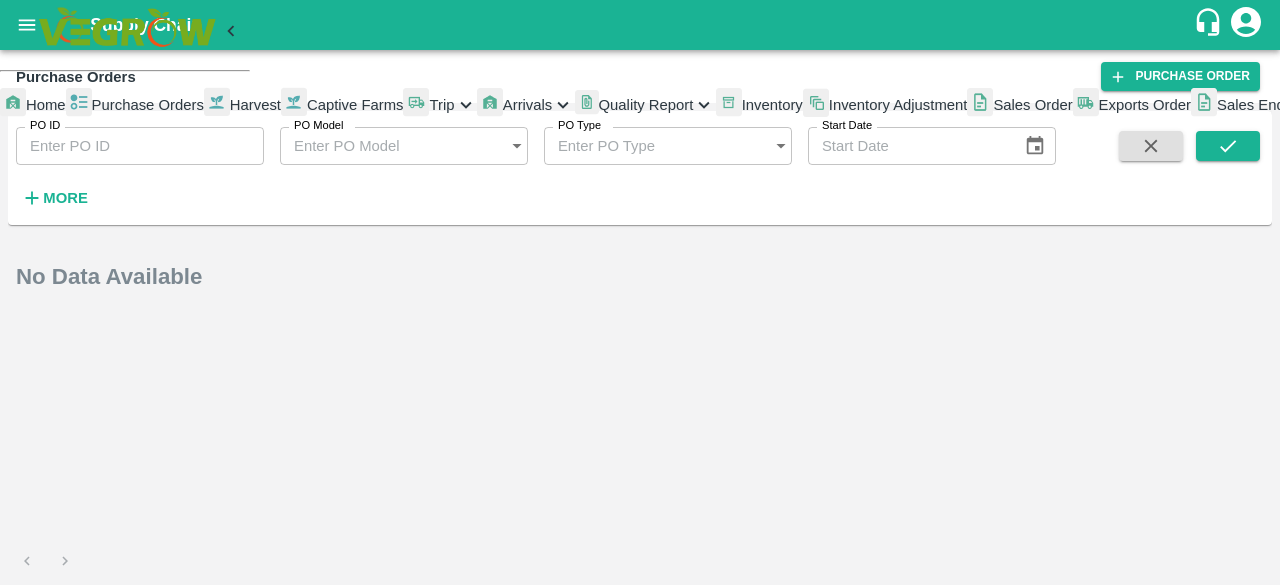scroll, scrollTop: 0, scrollLeft: 0, axis: both 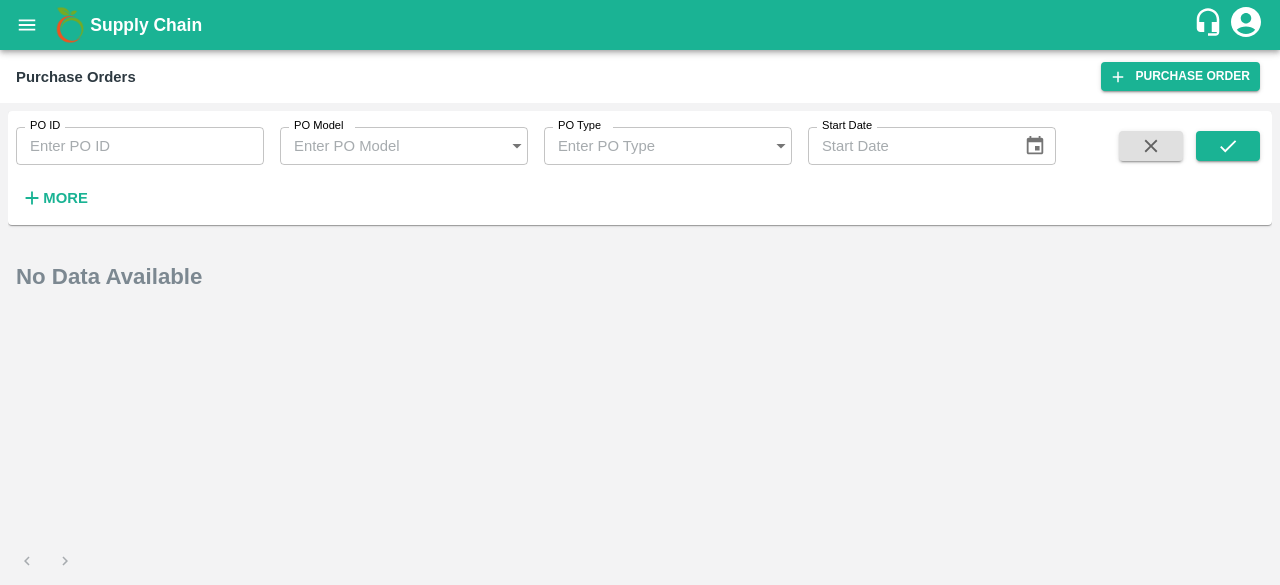 click on "Supply Chain" at bounding box center [146, 25] 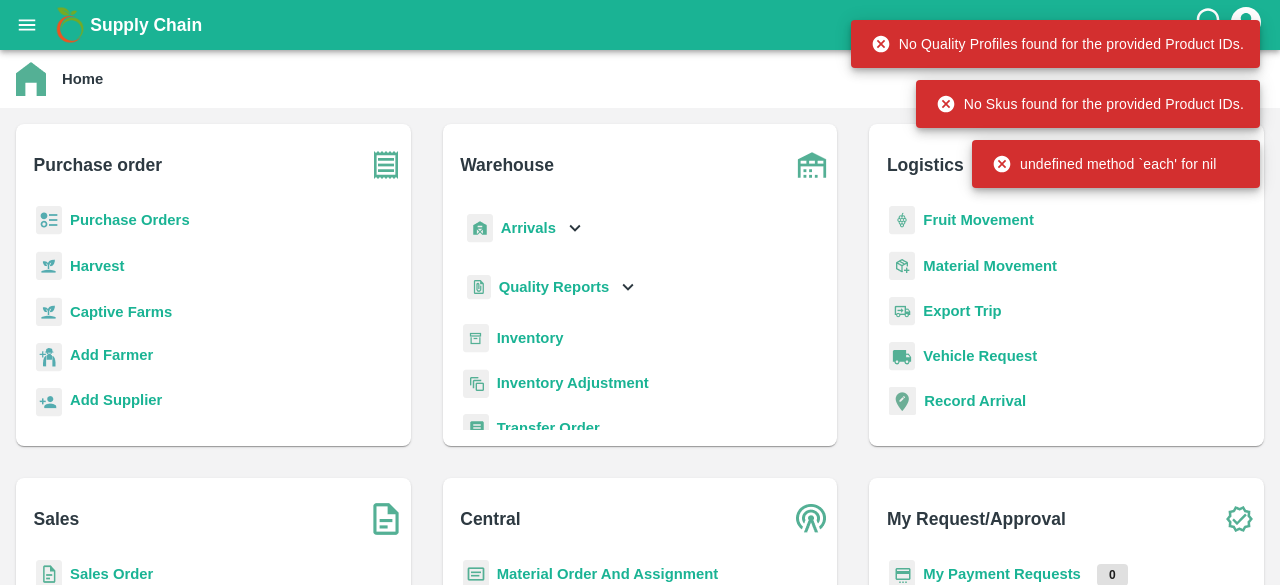 scroll, scrollTop: 0, scrollLeft: 0, axis: both 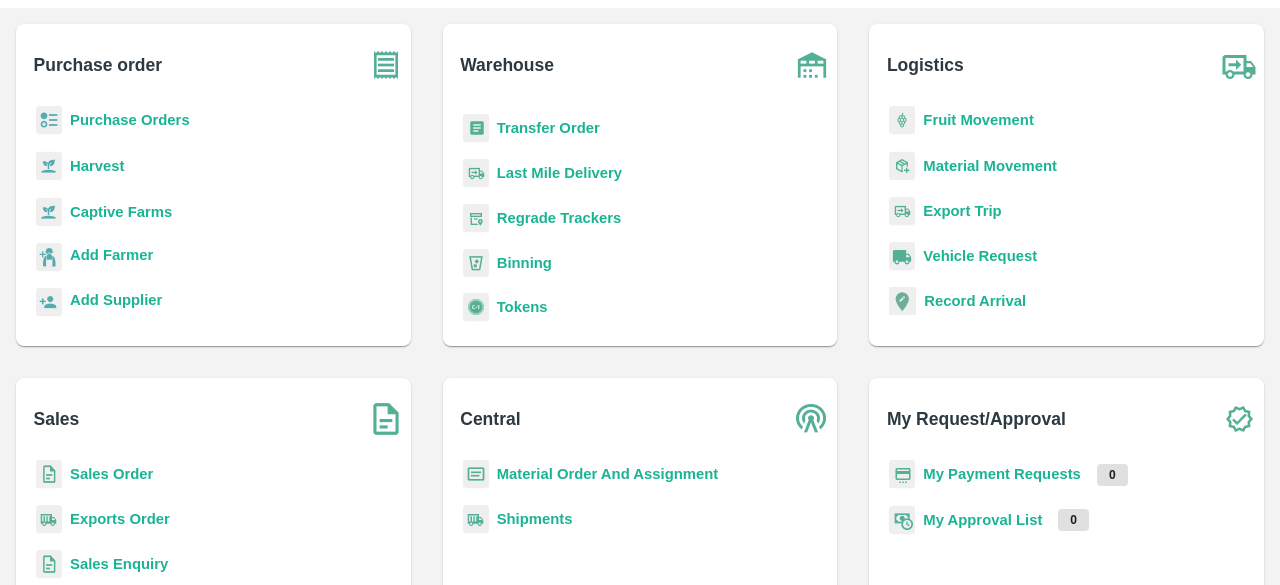 click on "Sales Order" at bounding box center (111, 474) 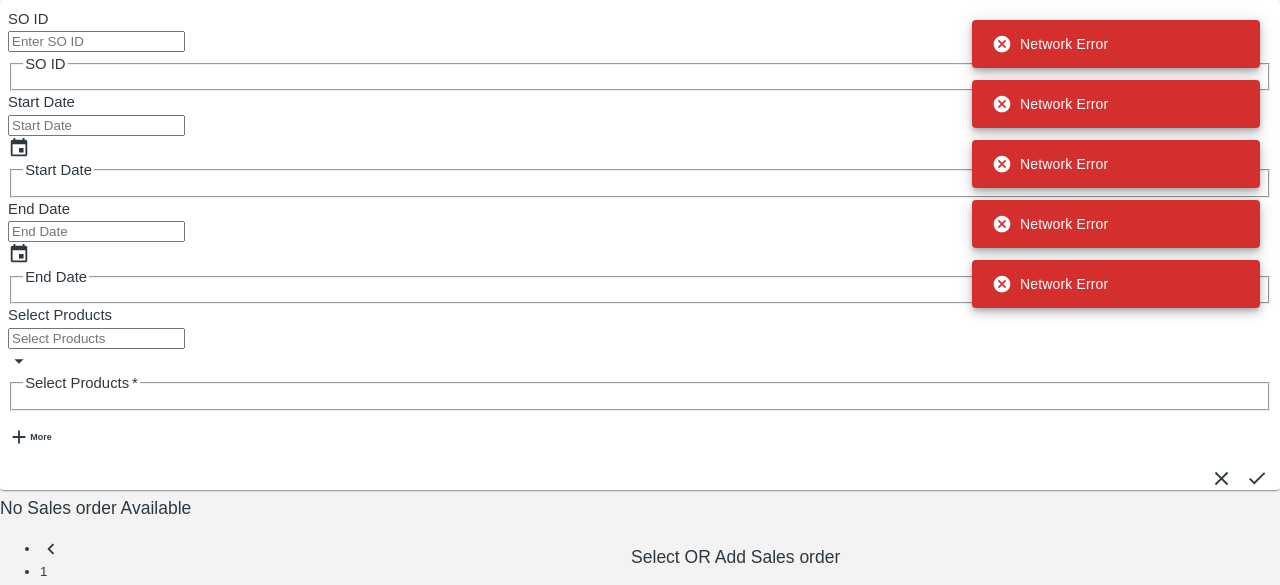 scroll, scrollTop: 0, scrollLeft: 0, axis: both 